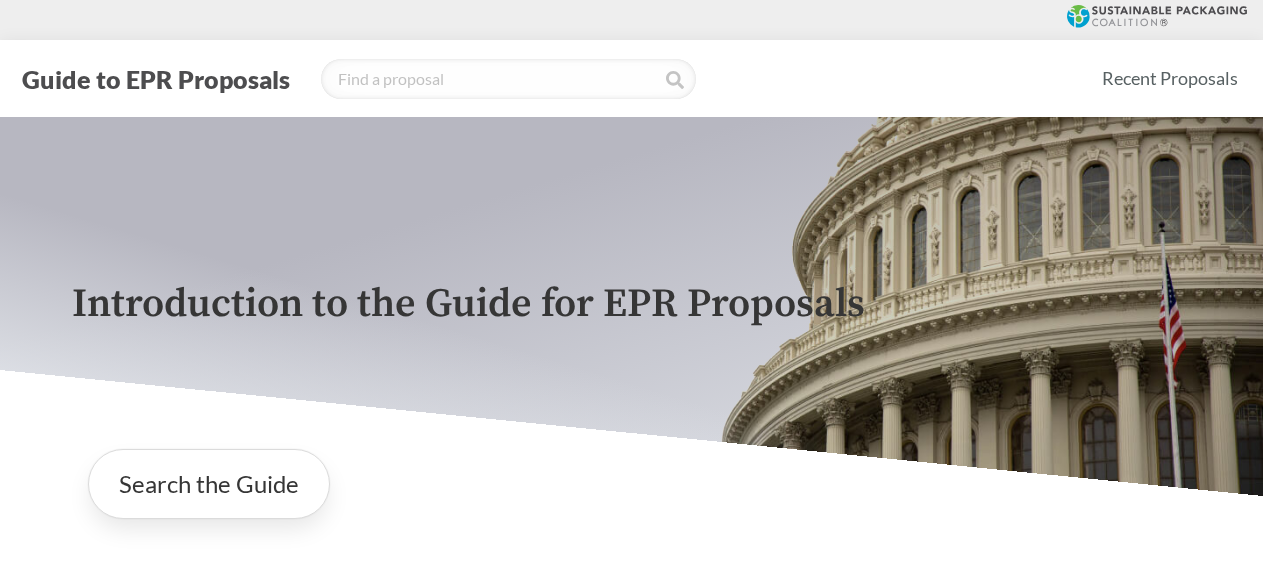 scroll, scrollTop: 0, scrollLeft: 0, axis: both 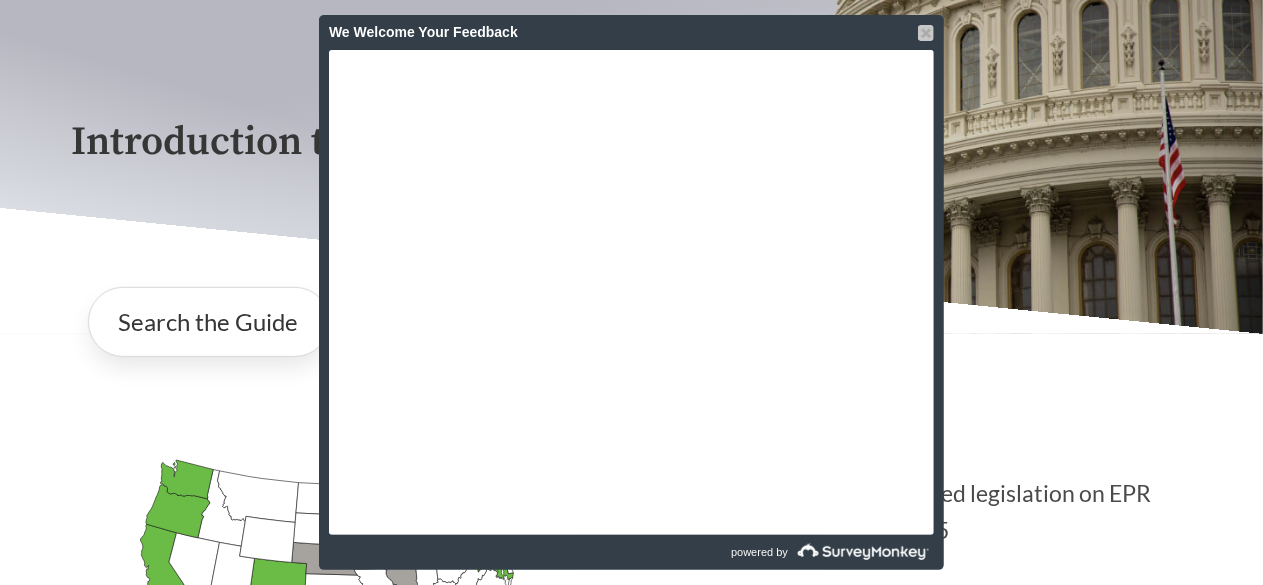 click at bounding box center (926, 33) 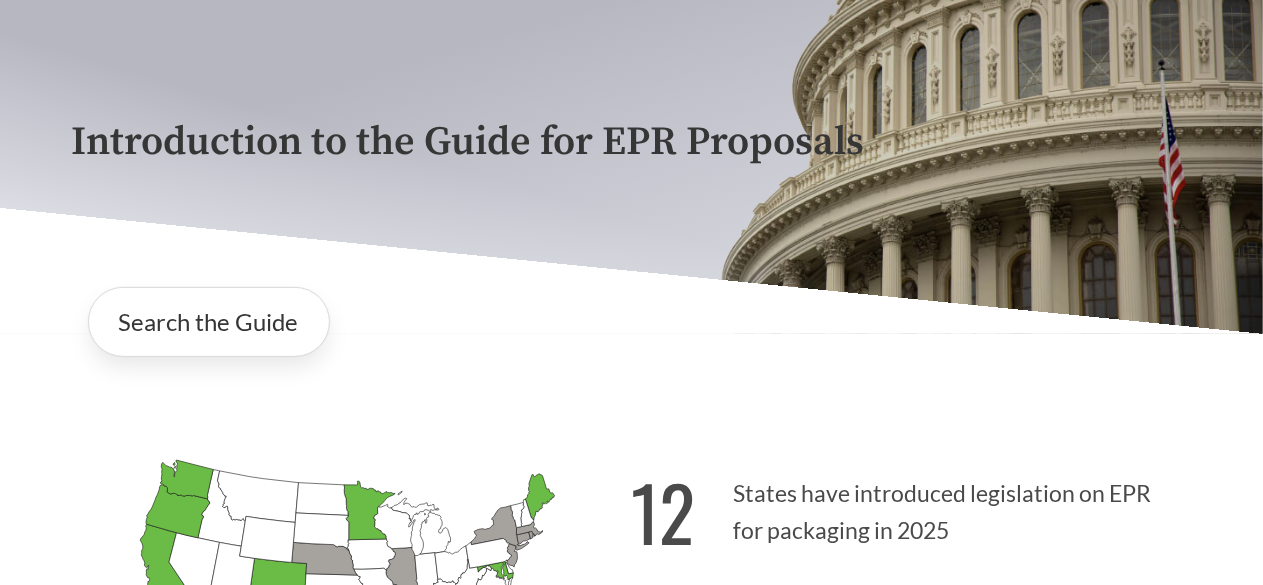 click on "Introduction to the
Guide for EPR Proposals Search the Guide Alabama
Introduced:  Alaska
Introduced:  Arizona
Introduced:  Arkansas
Introduced:  California
Passed: 1 Colorado
Passed: 1 Connecticut
Introduced: 1 Delaware
Introduced:  District of Columbia
Introduced:  Florida
Introduced:  Georgia
Introduced:  Hawaii
Introduced: 1 Idaho
Introduced:  Illinois
Introduced: 2 Indiana
Introduced:  Iowa
Introduced:  Kansas
Introduced:  Kentucky
Introduced:  Louisiana
Introduced:  [STATE]
Passed: 1 Maryland
Passed: 1 Massachusetts
Introduced: 2 Michigan
Introduced:  Minnesota
Passed: 1 Mississippi
Introduced:  Missouri
Introduced:  Montana
Introduced:  Nebraska
Introduced: 1 Nevada
Introduced:  New Hampshire
Introduced:  New Jersey
Introduced: 1 New Mexico
Introduced:  New York
Introduced: 3 North Carolina
Introduced: 1 North Dakota
Introduced:  Ohio
Introduced:  Oklahoma
Introduced:  Oregon
Passed: 1 Pennsylvania
Introduced:  Rhode Island
Introduced: 4 South Carolina
Introduced:" at bounding box center (631, 378) 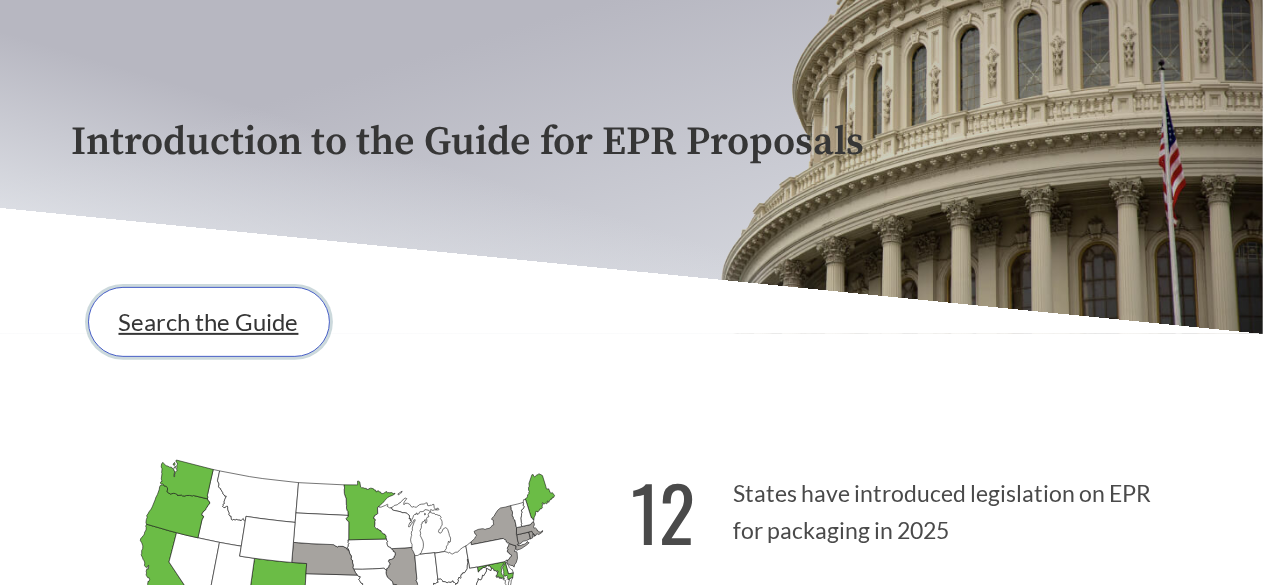 click on "Search the Guide" at bounding box center (209, 322) 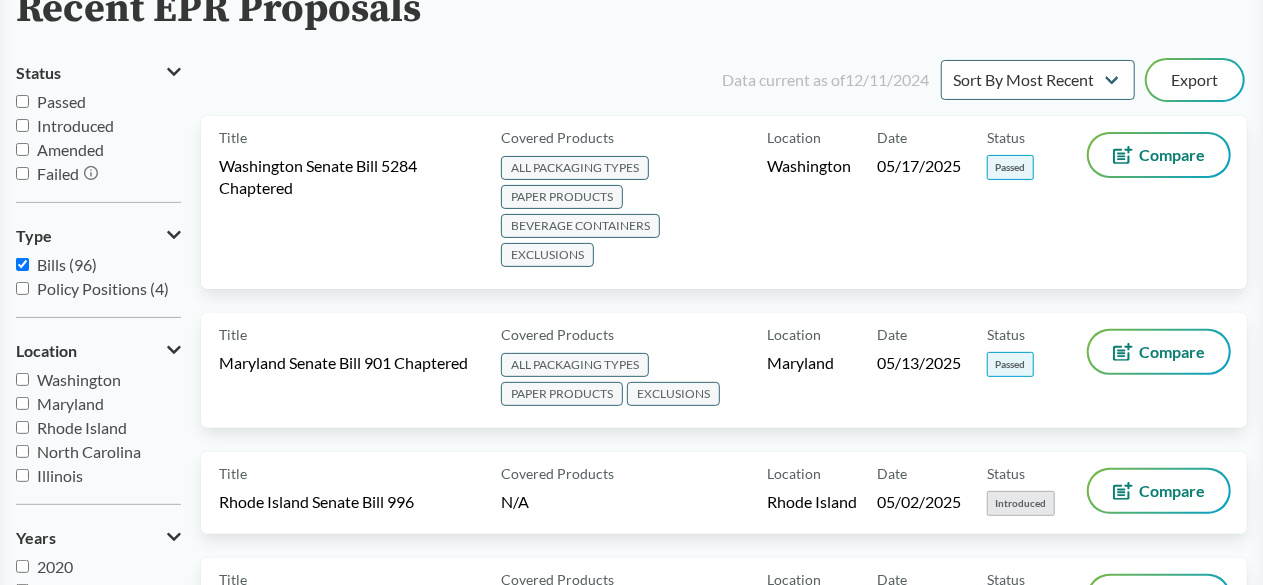 scroll, scrollTop: 0, scrollLeft: 0, axis: both 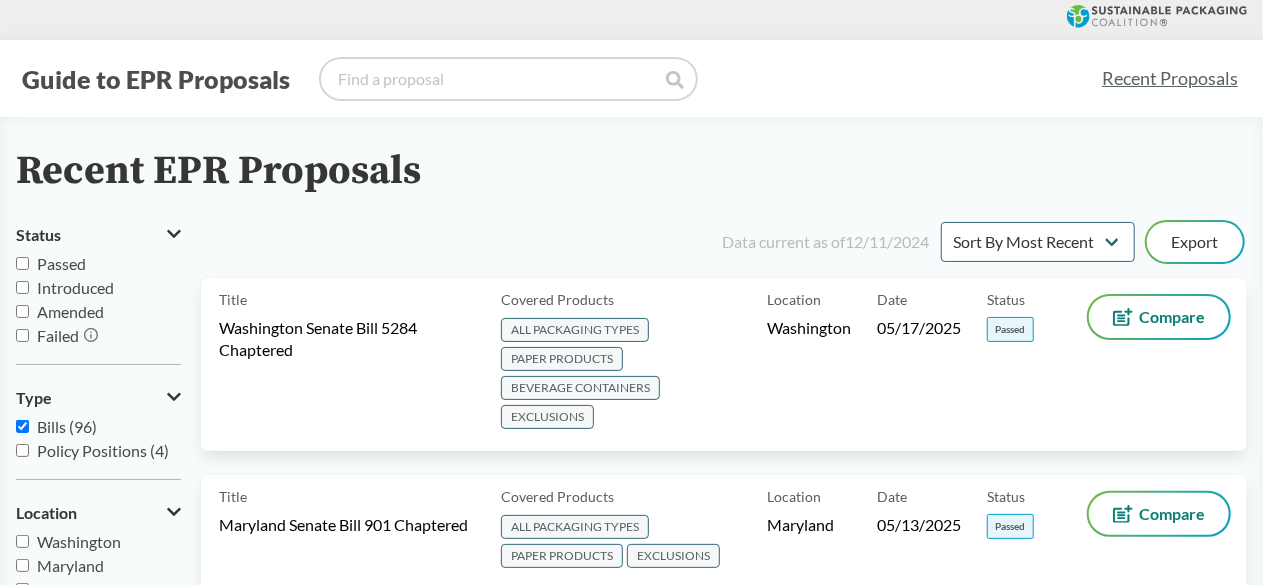 click at bounding box center (508, 79) 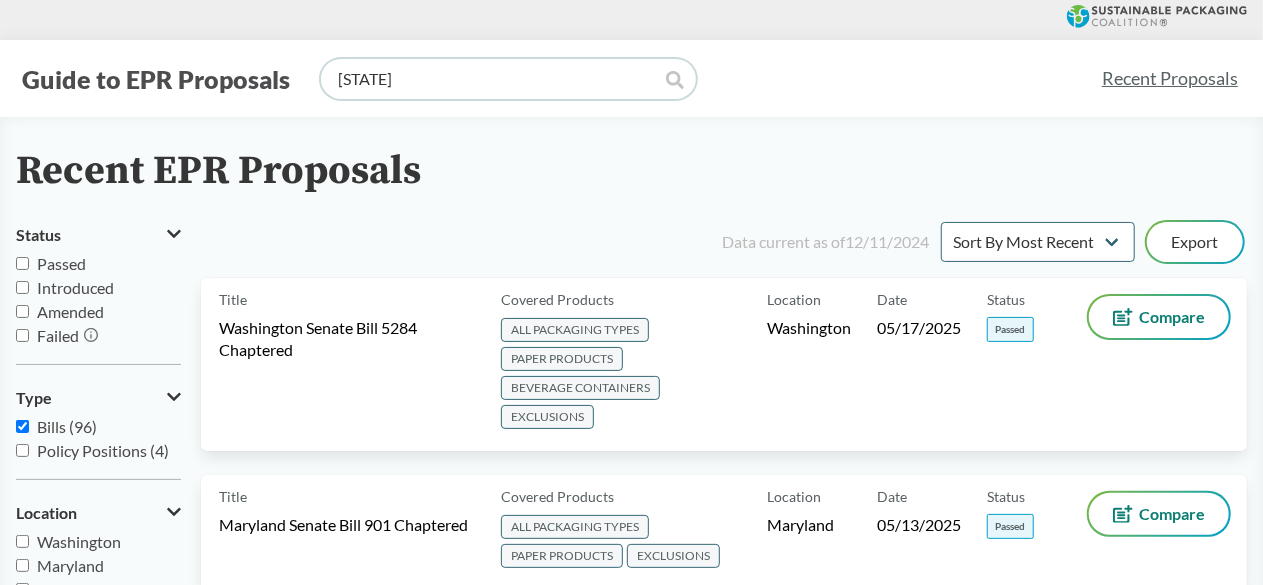 type on "[STATE]" 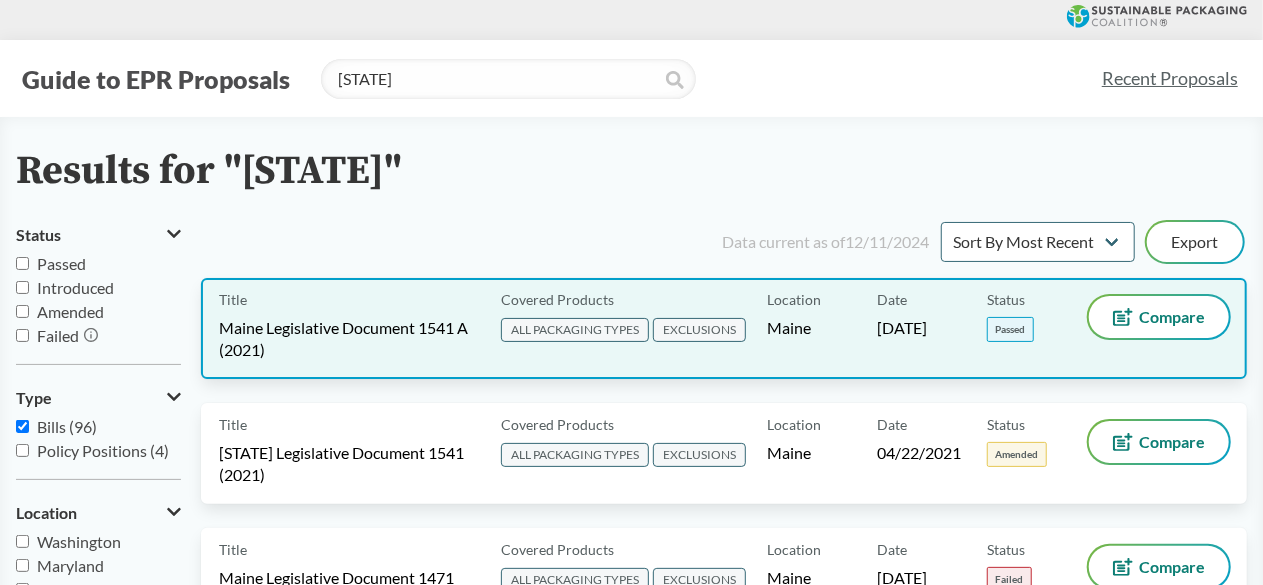 click on "EXCLUSIONS" at bounding box center (699, 330) 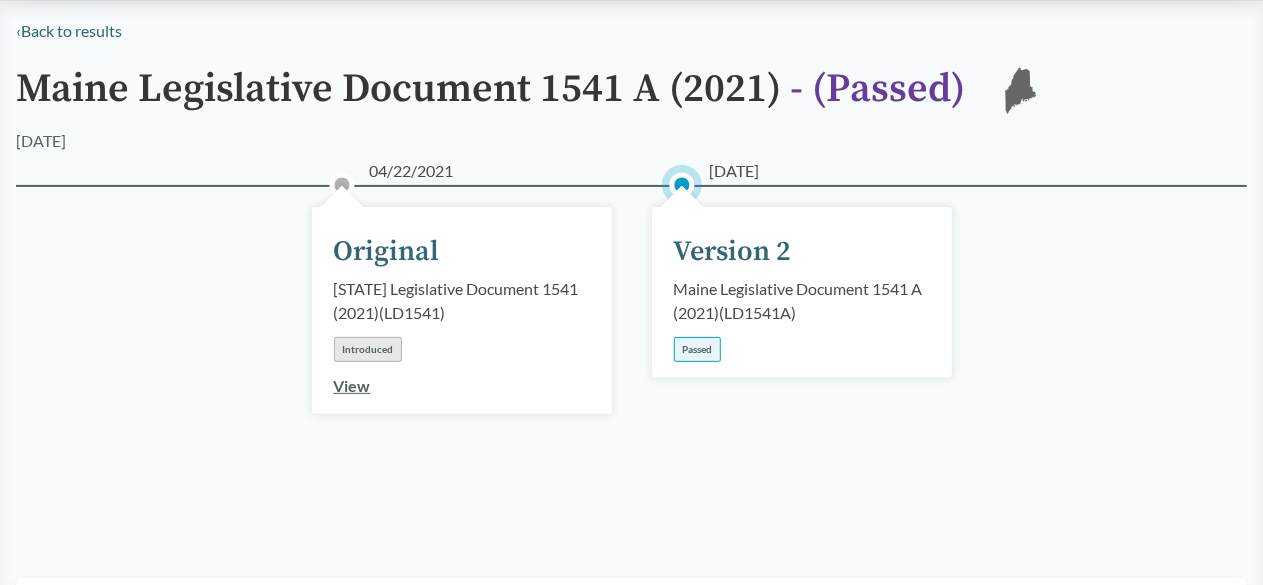 scroll, scrollTop: 151, scrollLeft: 0, axis: vertical 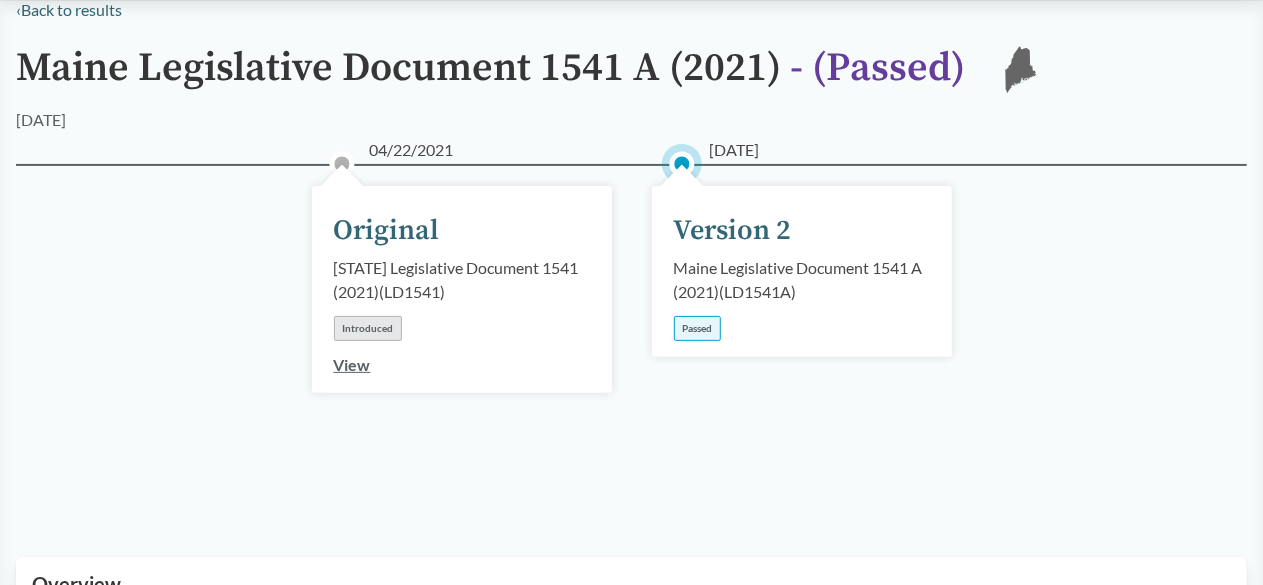 click on "View" at bounding box center (352, 364) 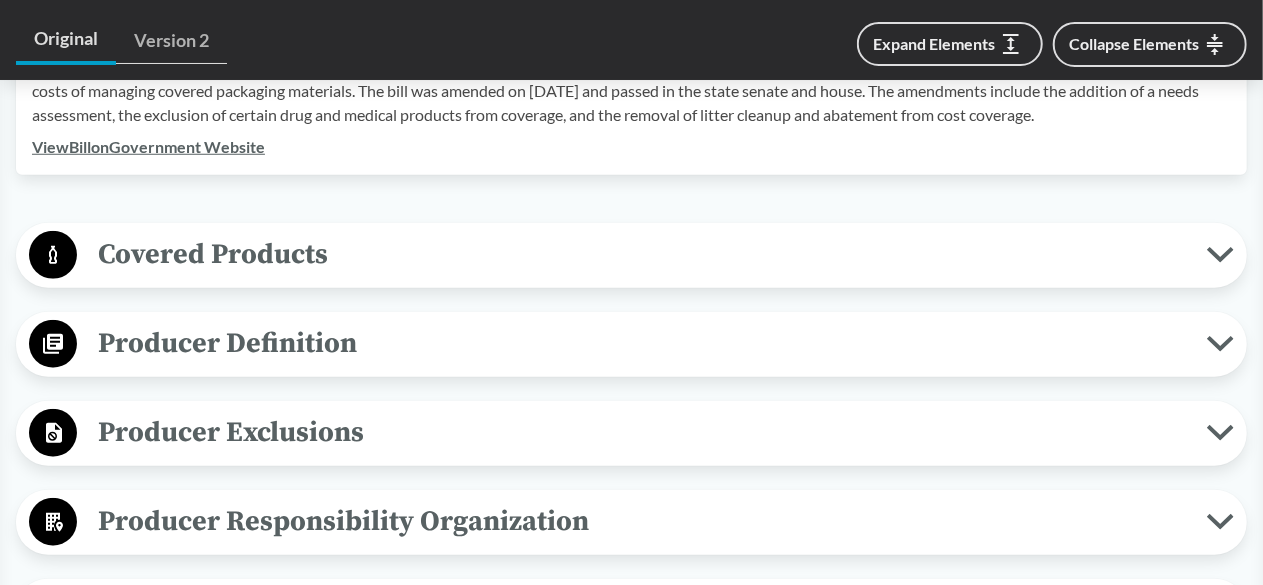scroll, scrollTop: 801, scrollLeft: 0, axis: vertical 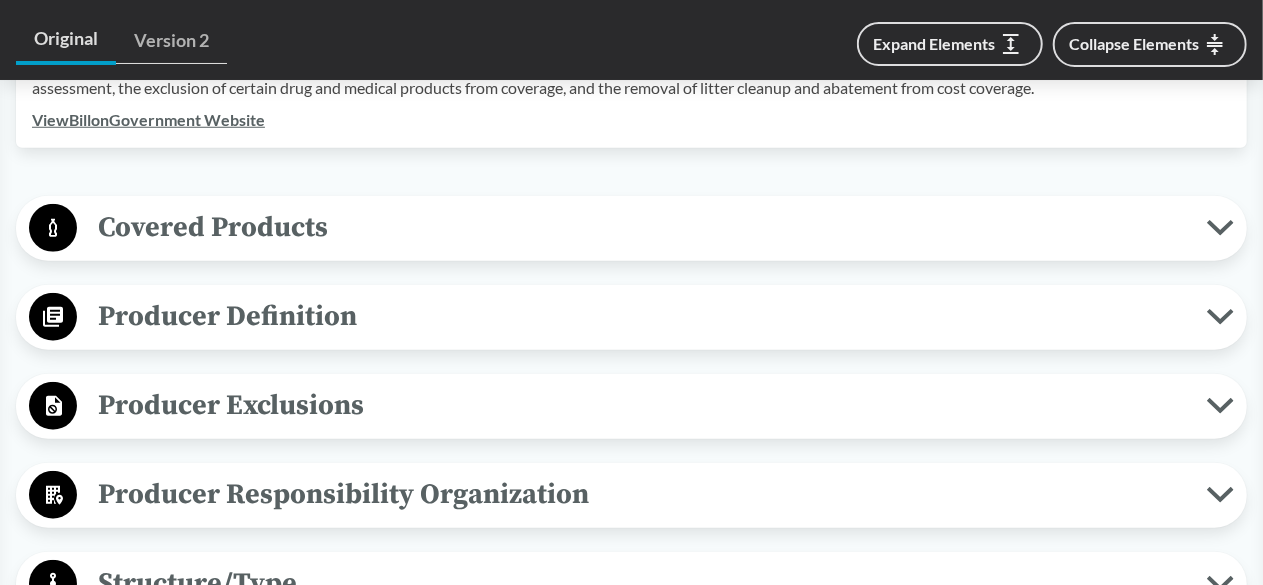 click on "Covered Products" at bounding box center [642, 227] 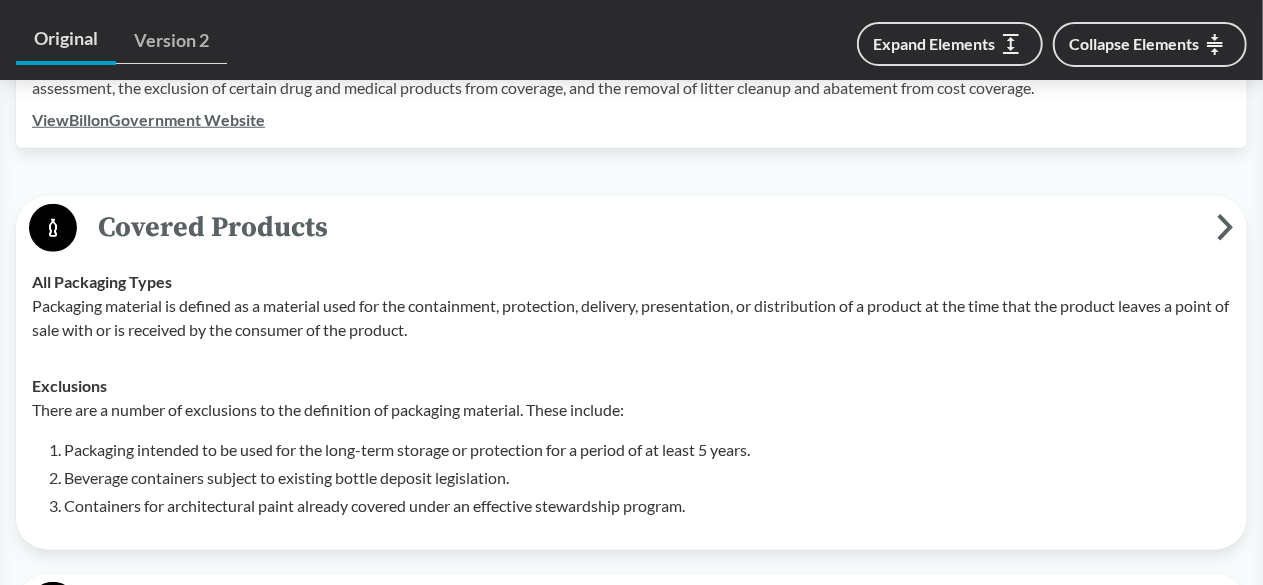 click on "View  Bill  on  Government Website" at bounding box center [148, 119] 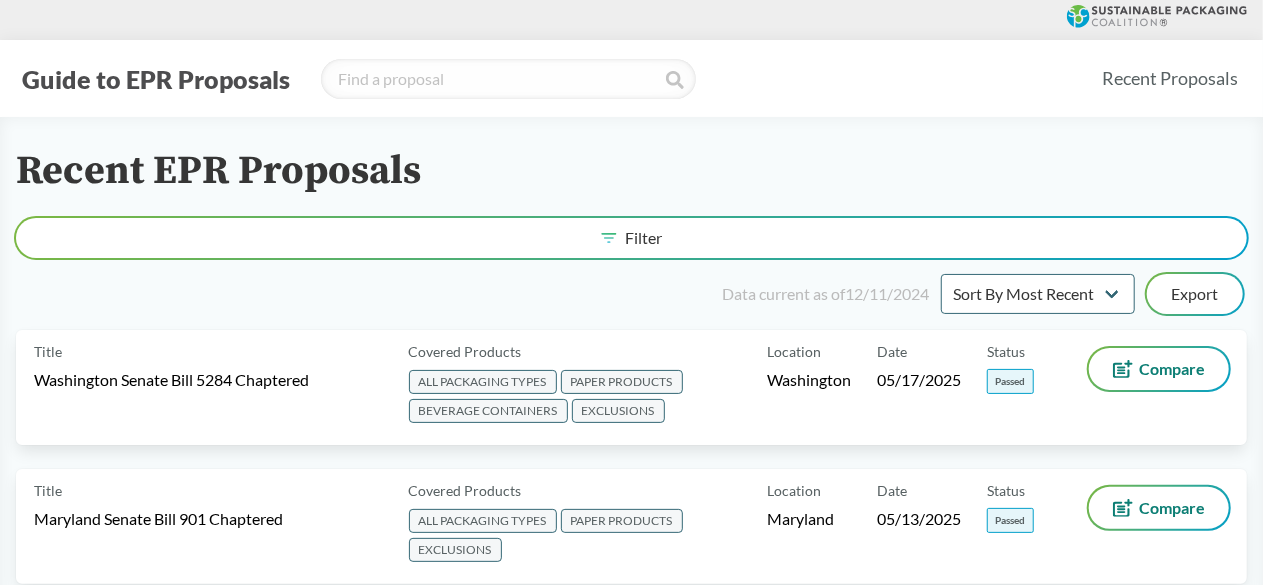 type on "[STATE]" 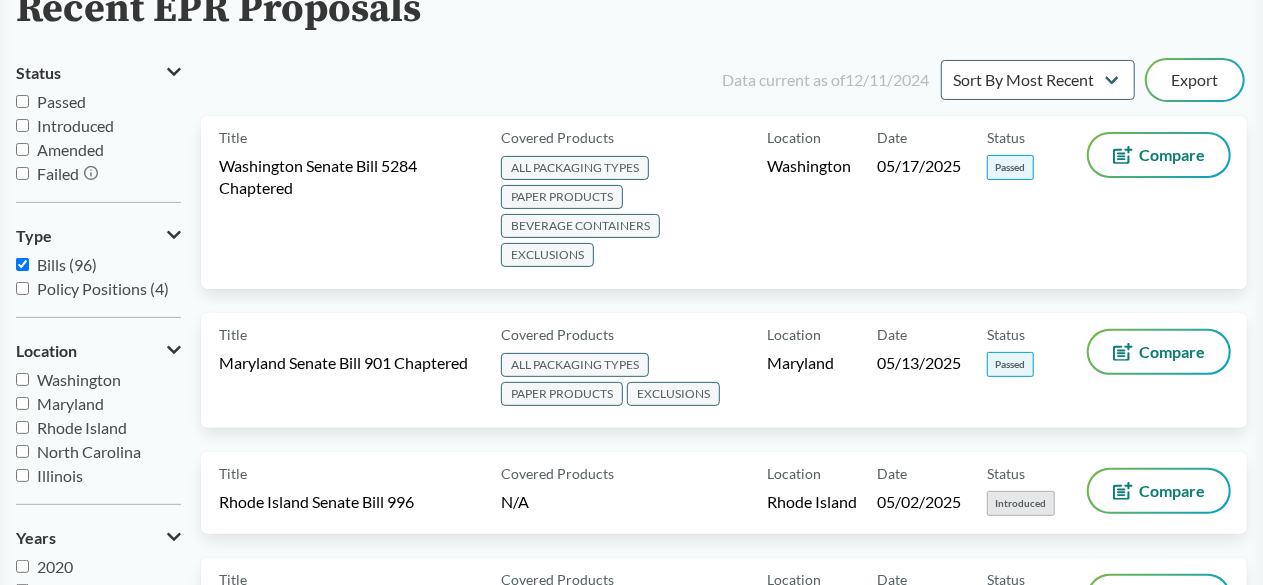 scroll, scrollTop: 0, scrollLeft: 0, axis: both 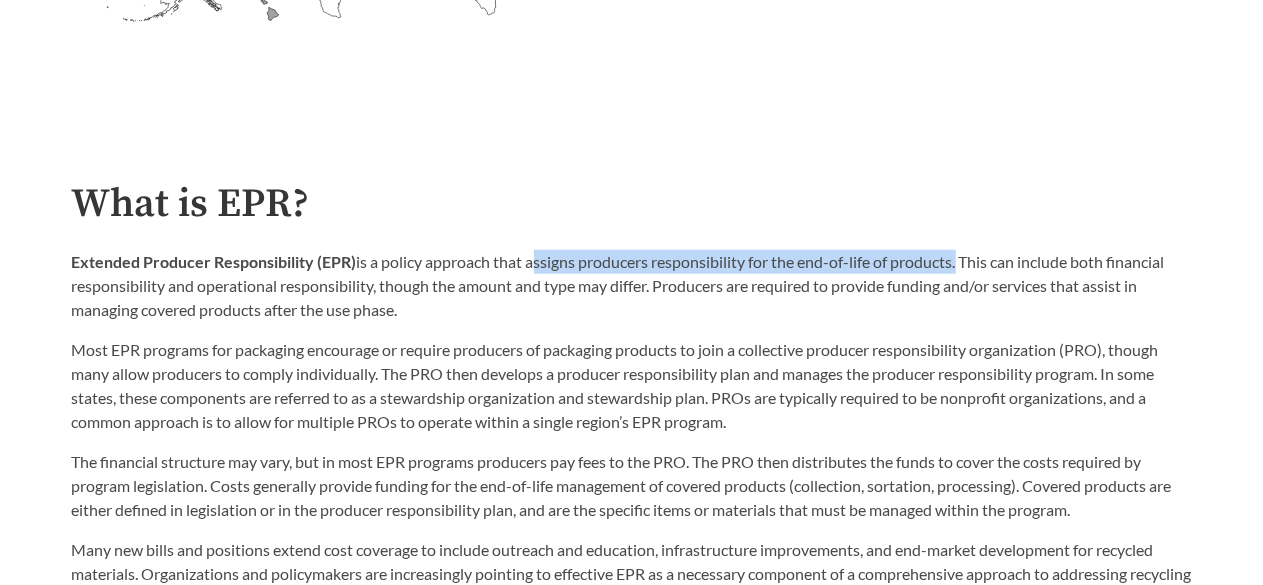 drag, startPoint x: 532, startPoint y: 263, endPoint x: 961, endPoint y: 263, distance: 429 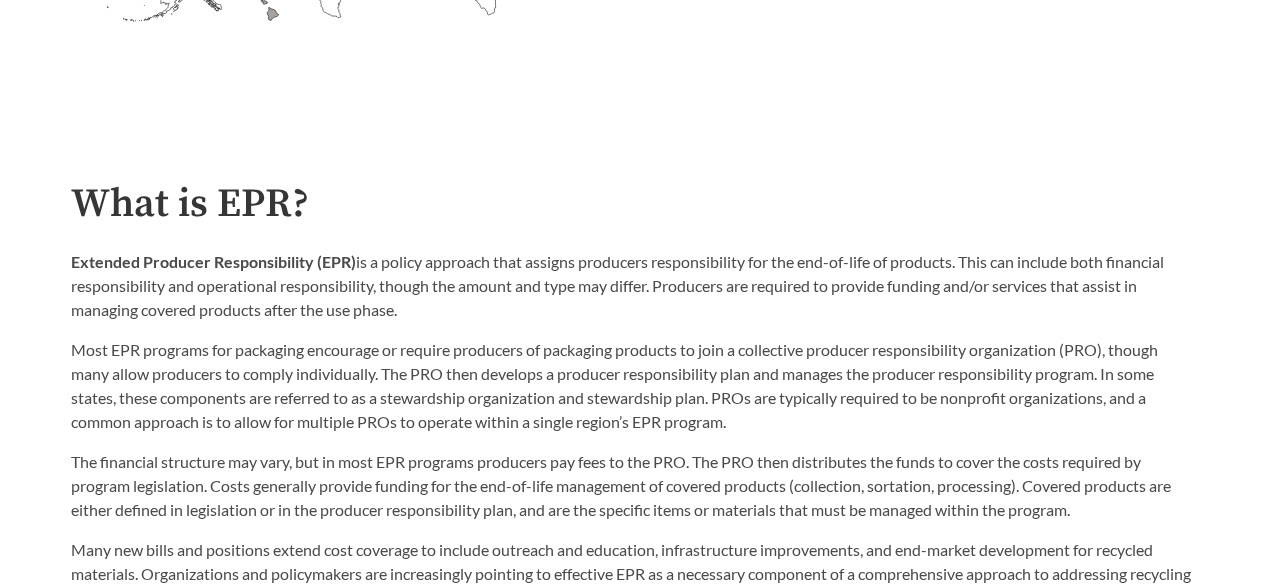 click on "Introduction to the
Guide for EPR Proposals Search the Guide Alabama
Introduced:  Alaska
Introduced:  Arizona
Introduced:  Arkansas
Introduced:  California
Passed: 1 Colorado
Passed: 1 Connecticut
Introduced: 1 Delaware
Introduced:  District of Columbia
Introduced:  Florida
Introduced:  Georgia
Introduced:  Hawaii
Introduced: 1 Idaho
Introduced:  Illinois
Introduced: 2 Indiana
Introduced:  Iowa
Introduced:  Kansas
Introduced:  Kentucky
Introduced:  Louisiana
Introduced:  [STATE]
Passed: 1 Maryland
Passed: 1 Massachusetts
Introduced: 2 Michigan
Introduced:  Minnesota
Passed: 1 Mississippi
Introduced:  Missouri
Introduced:  Montana
Introduced:  Nebraska
Introduced: 1 Nevada
Introduced:  New Hampshire
Introduced:  New Jersey
Introduced: 1 New Mexico
Introduced:  New York
Introduced: 3 North Carolina
Introduced: 1 North Dakota
Introduced:  Ohio
Introduced:  Oklahoma
Introduced:  Oregon
Passed: 1 Pennsylvania
Introduced:  Rhode Island
Introduced: 4 South Carolina
Introduced:" at bounding box center (631, 1578) 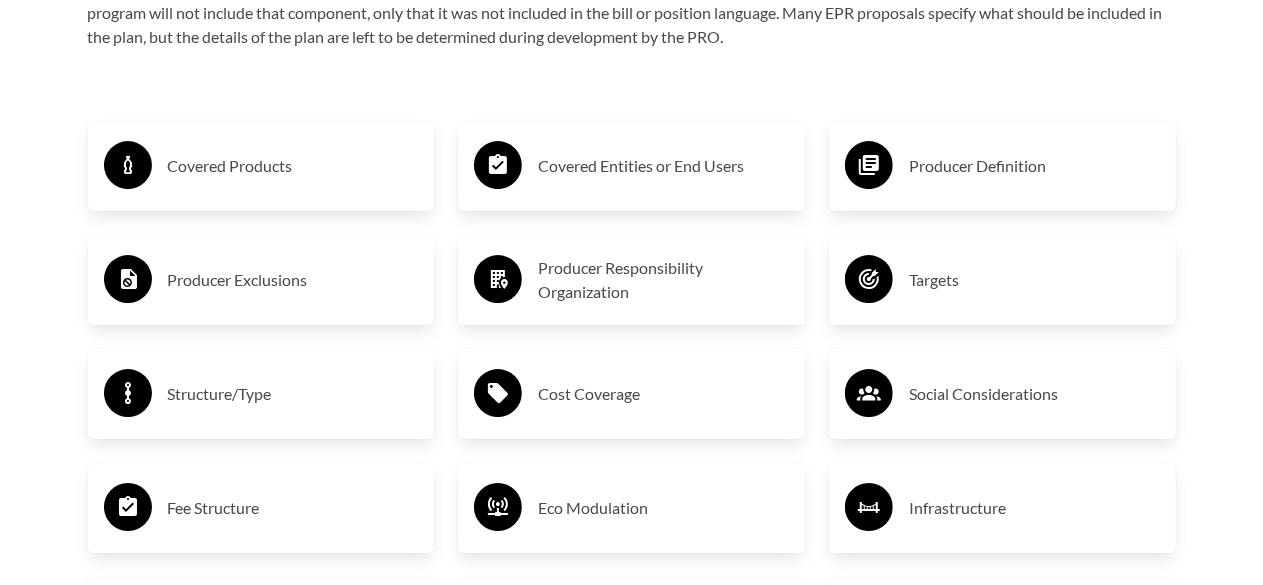 scroll, scrollTop: 3182, scrollLeft: 0, axis: vertical 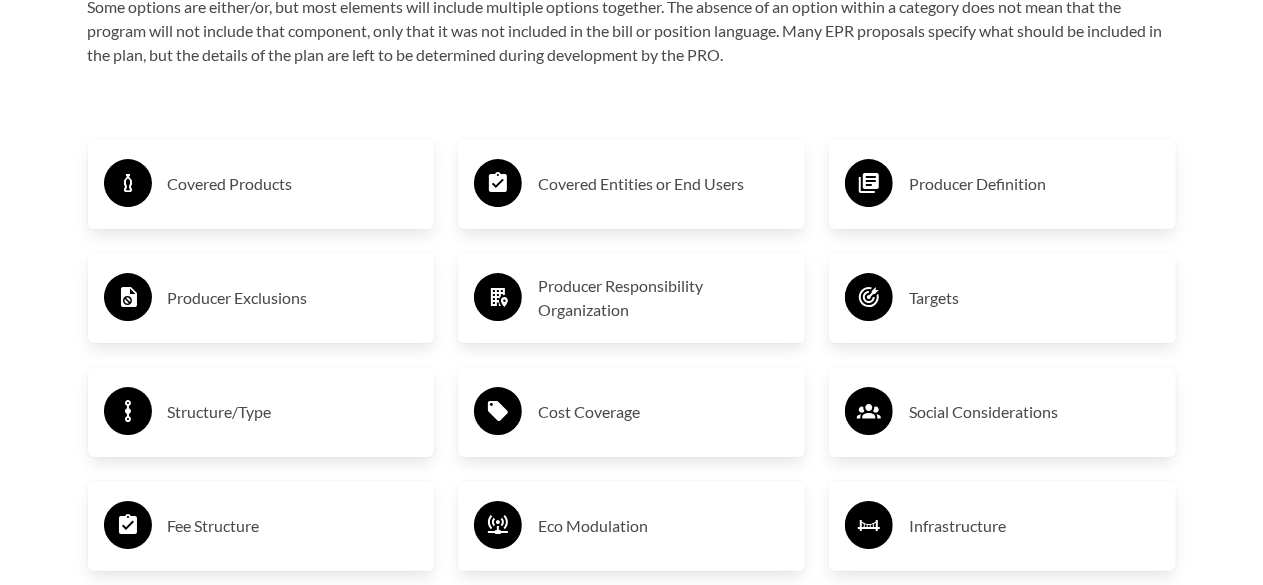 click on "Covered Entities or End Users" at bounding box center [663, 184] 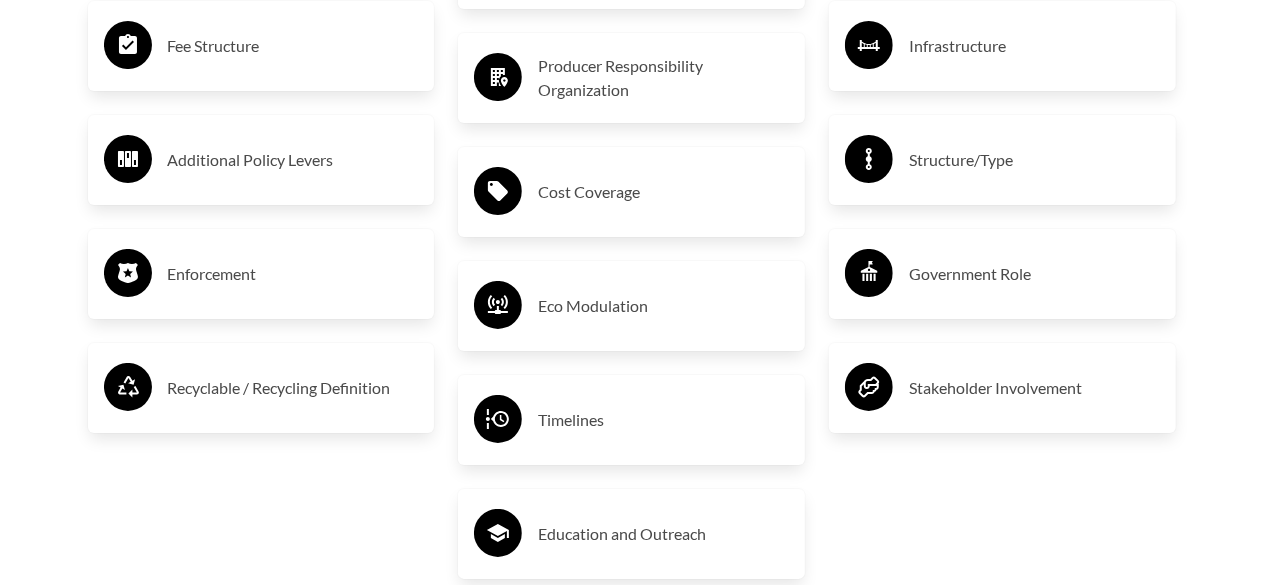 scroll, scrollTop: 3732, scrollLeft: 0, axis: vertical 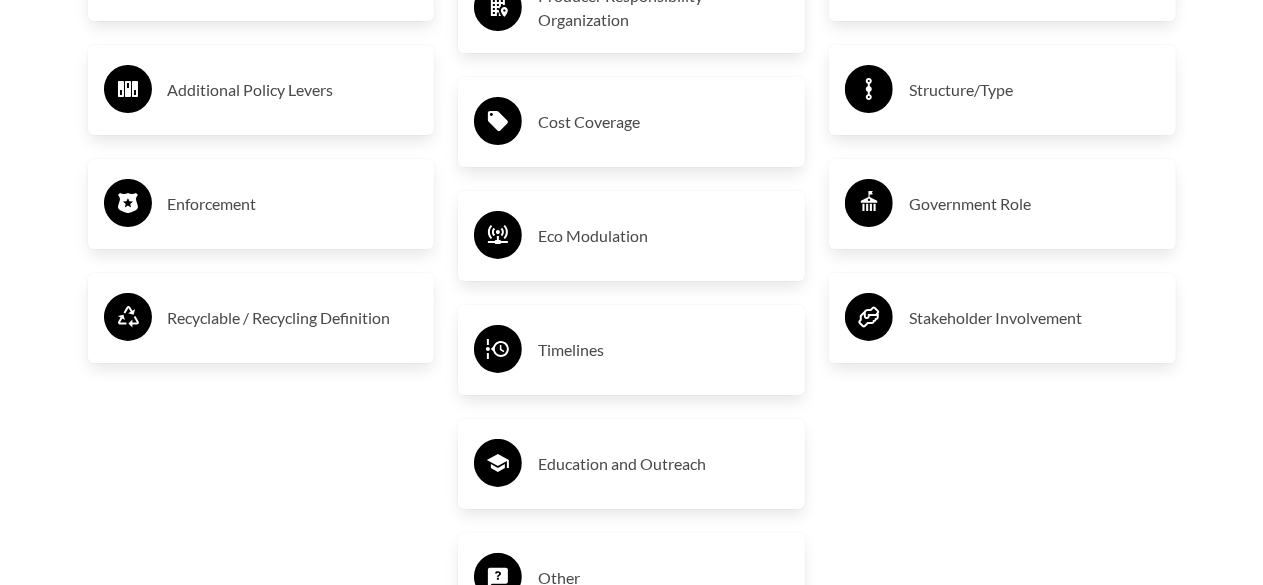 drag, startPoint x: 0, startPoint y: 155, endPoint x: 125, endPoint y: 143, distance: 125.57468 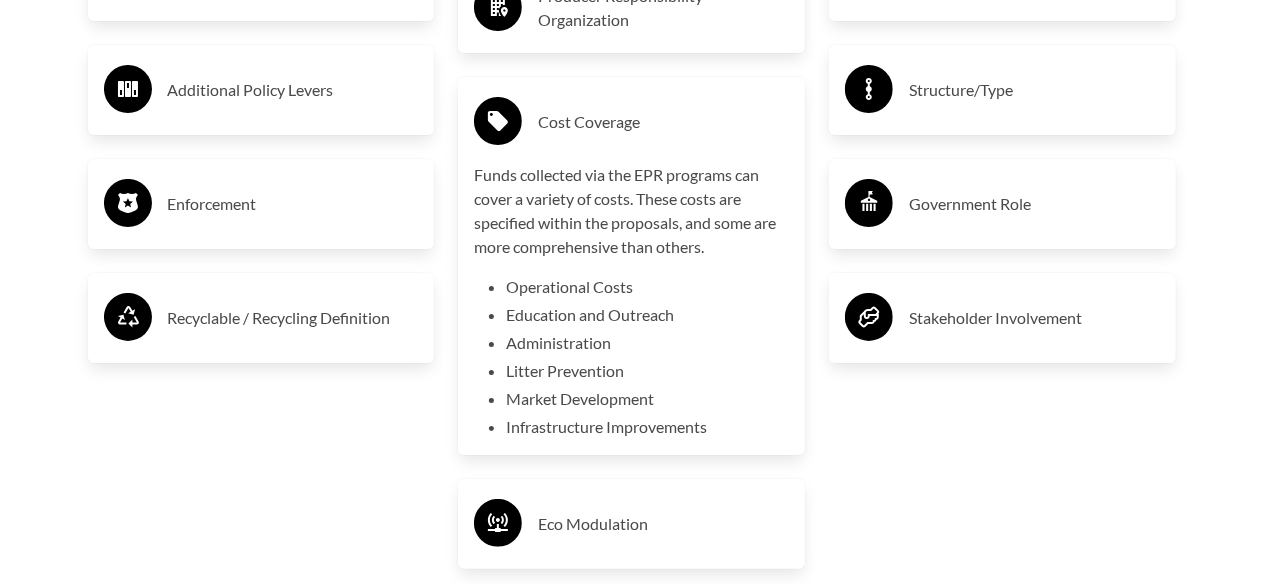 click on "Structure/Type" at bounding box center [1034, 90] 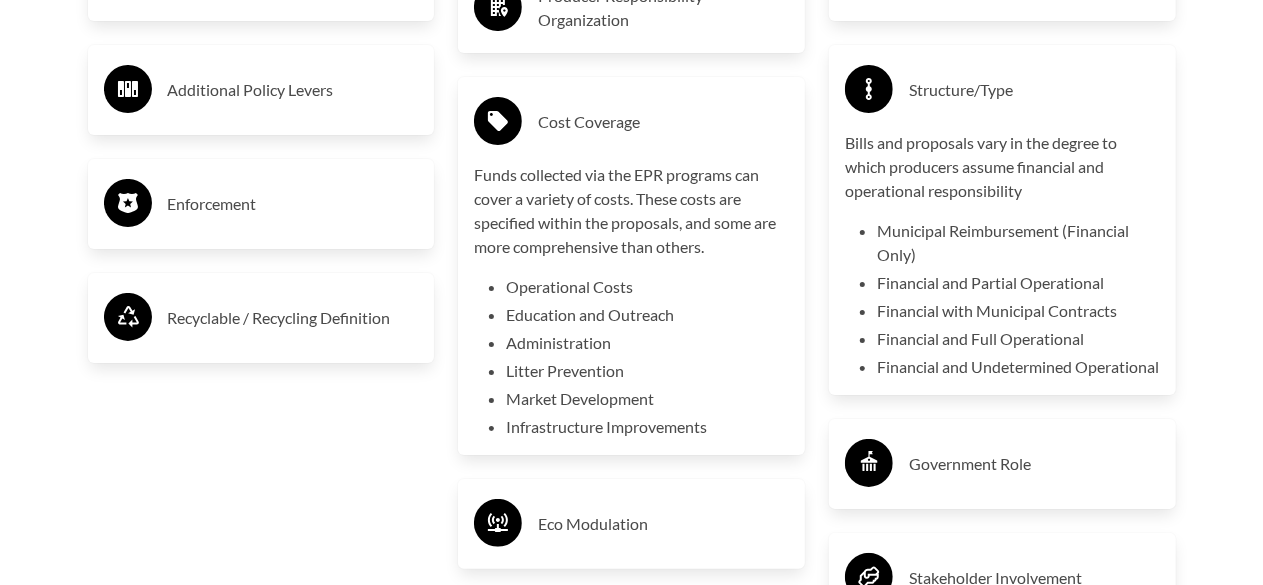 click on "Municipal Reimbursement (Financial Only)" at bounding box center [1018, 243] 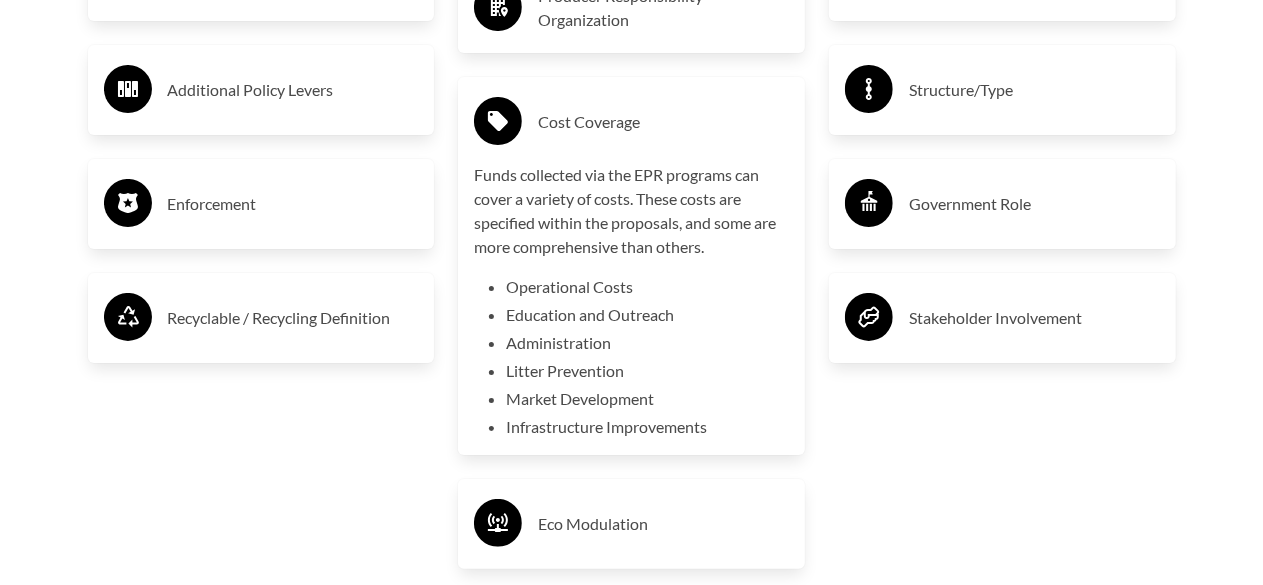 drag, startPoint x: 1246, startPoint y: 426, endPoint x: 1244, endPoint y: 455, distance: 29.068884 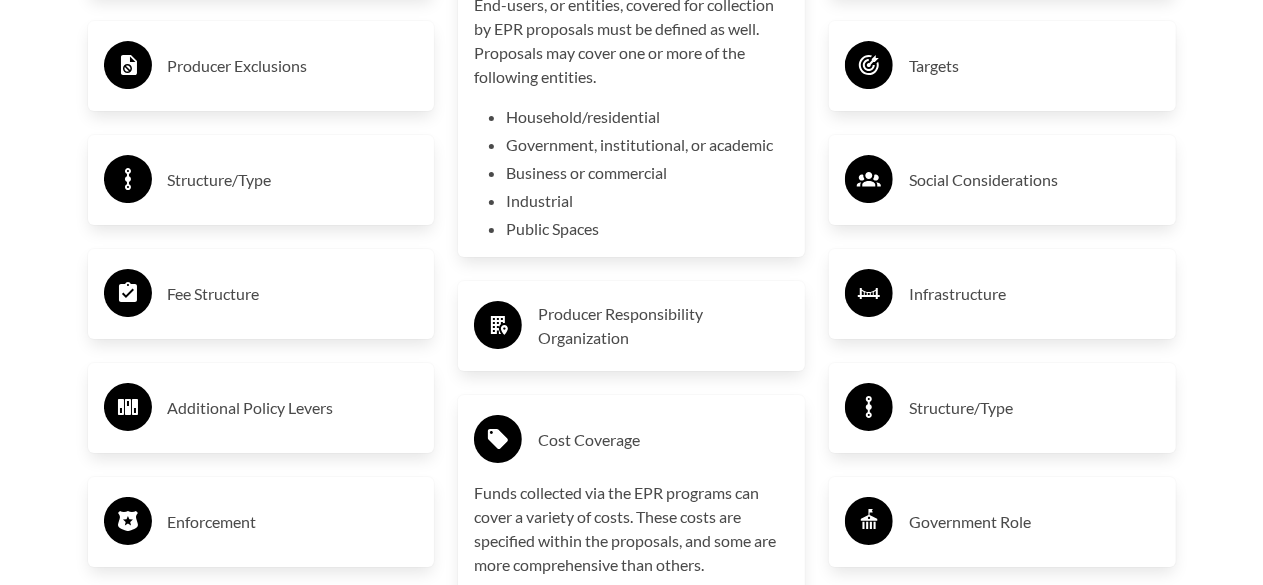scroll, scrollTop: 3420, scrollLeft: 0, axis: vertical 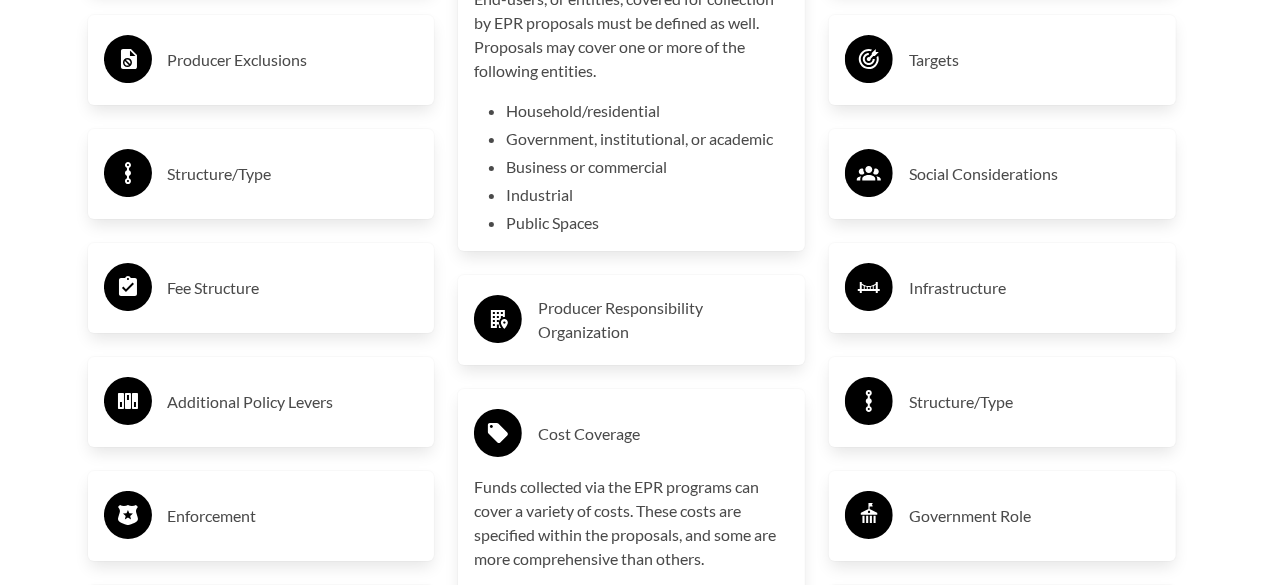 click on "Fee Structure" at bounding box center (293, 288) 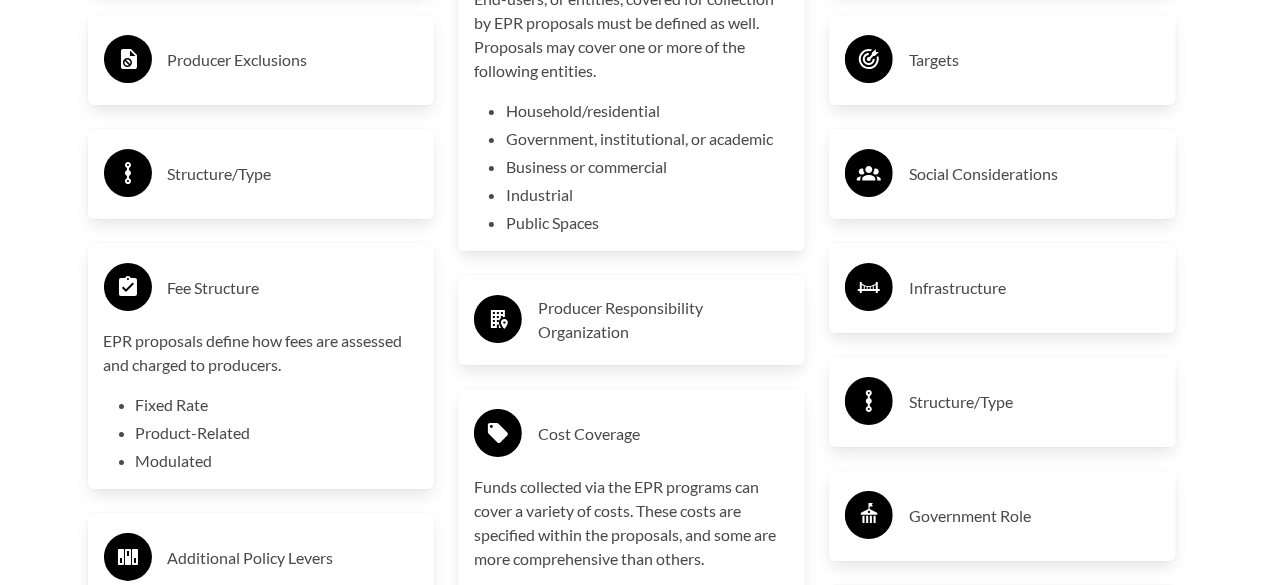 click on "Fixed Rate" at bounding box center [277, 405] 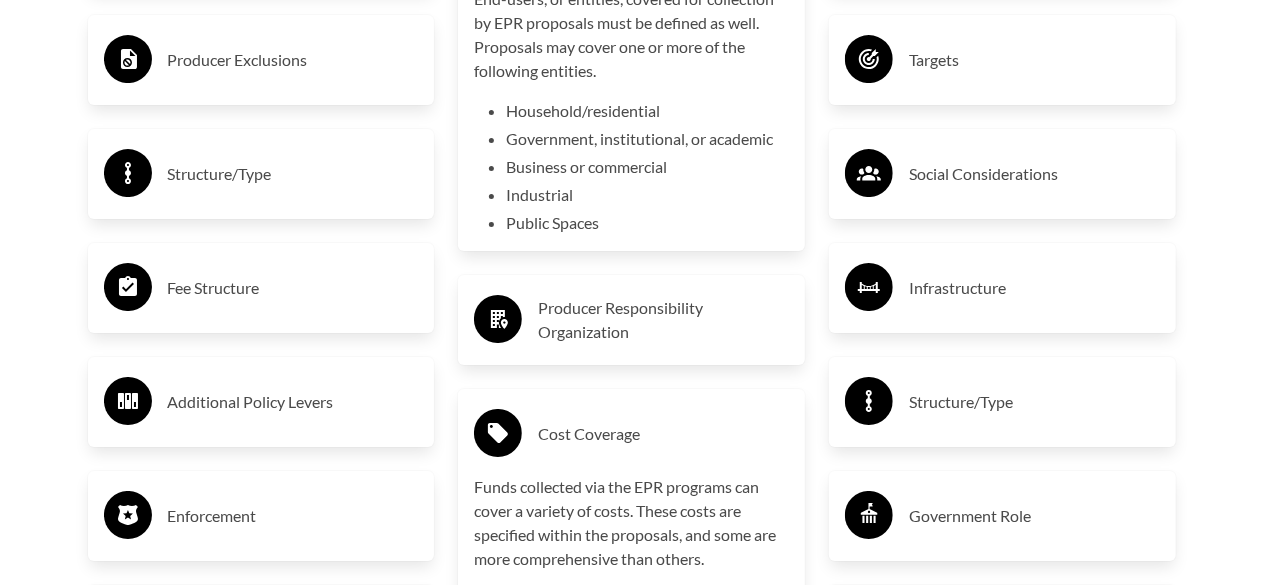 click 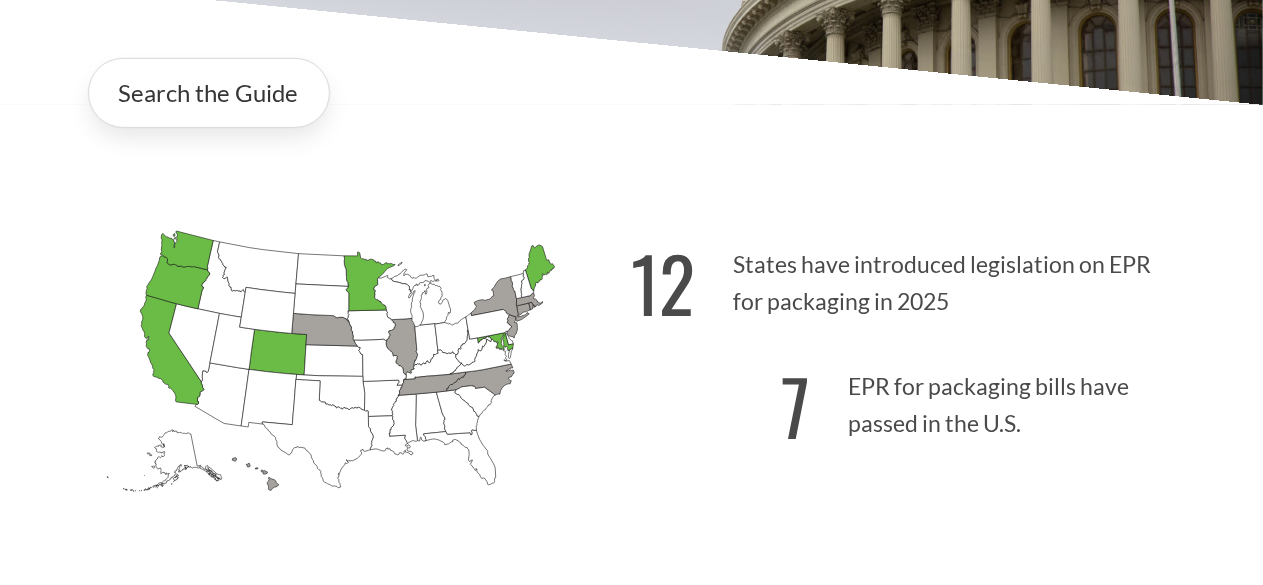 scroll, scrollTop: 264, scrollLeft: 0, axis: vertical 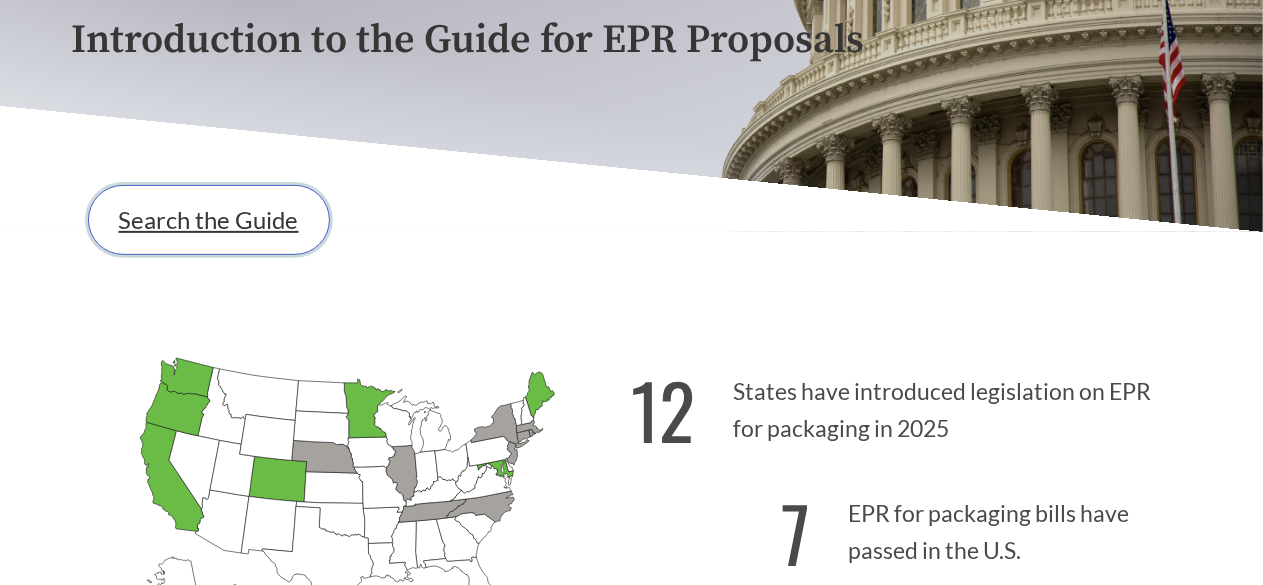 click on "Search the Guide" at bounding box center [209, 220] 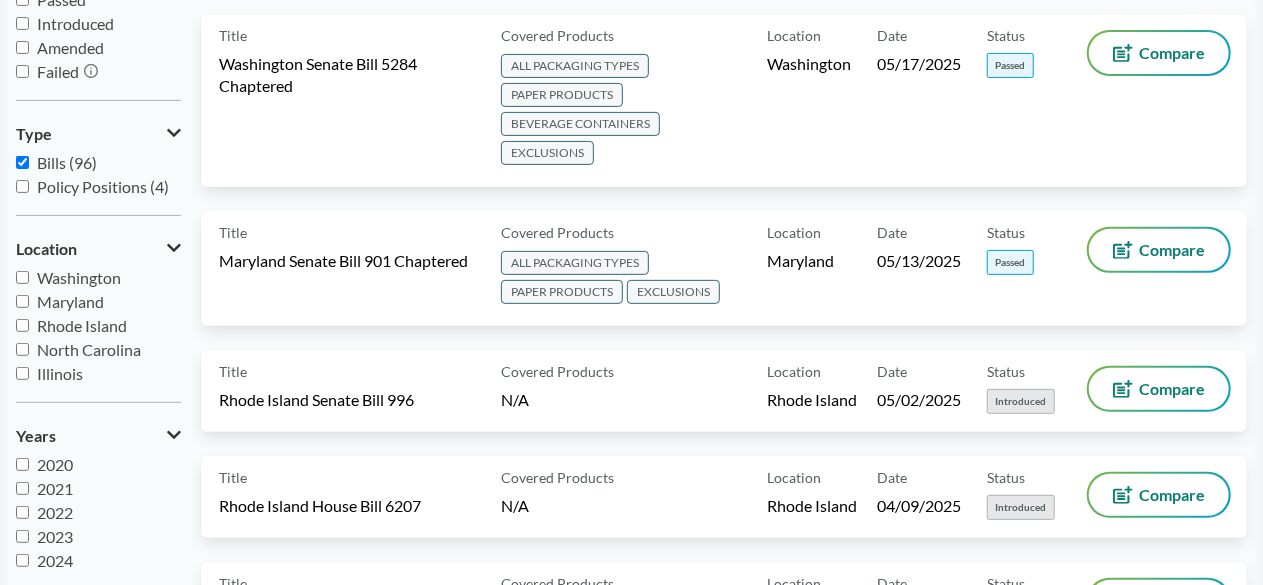 scroll, scrollTop: 0, scrollLeft: 0, axis: both 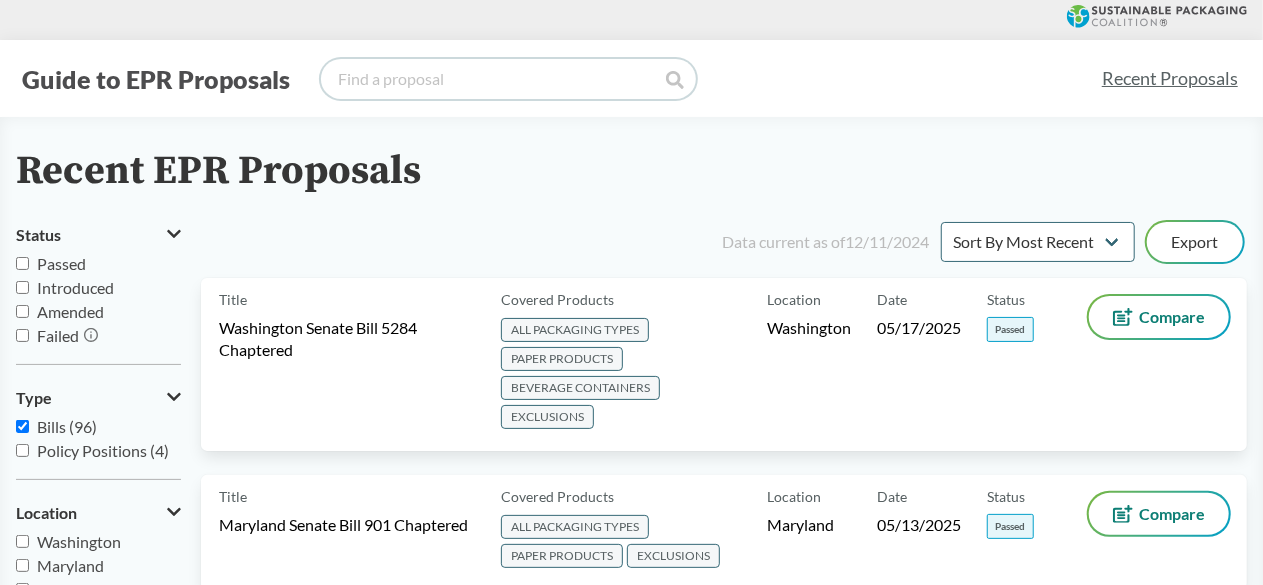 click at bounding box center (508, 79) 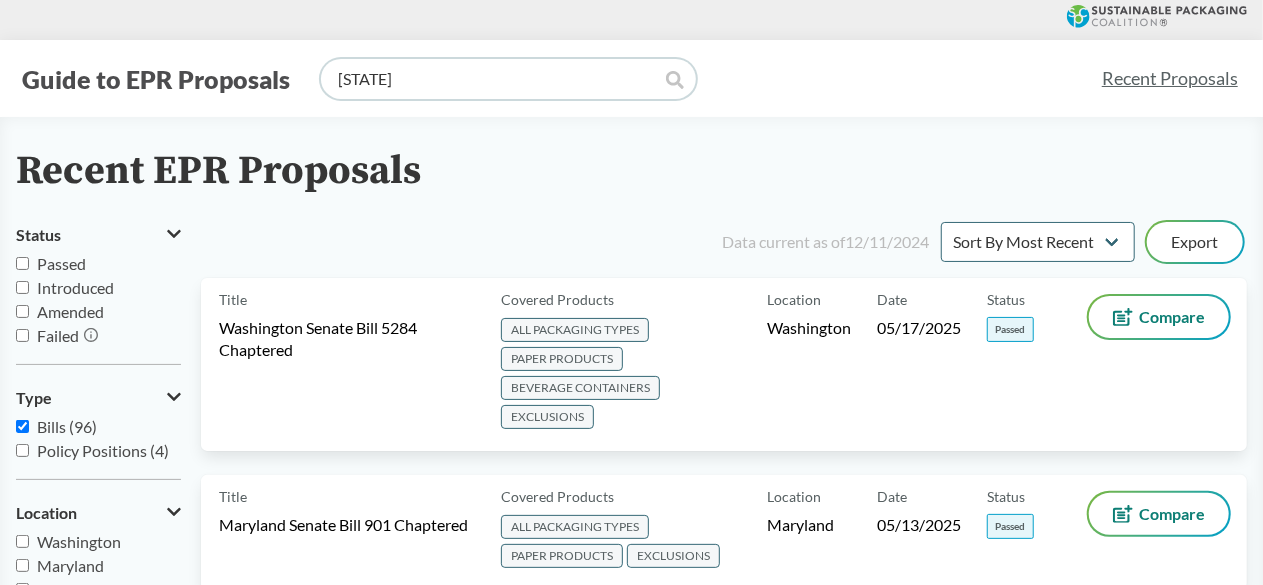 type on "[STATE]" 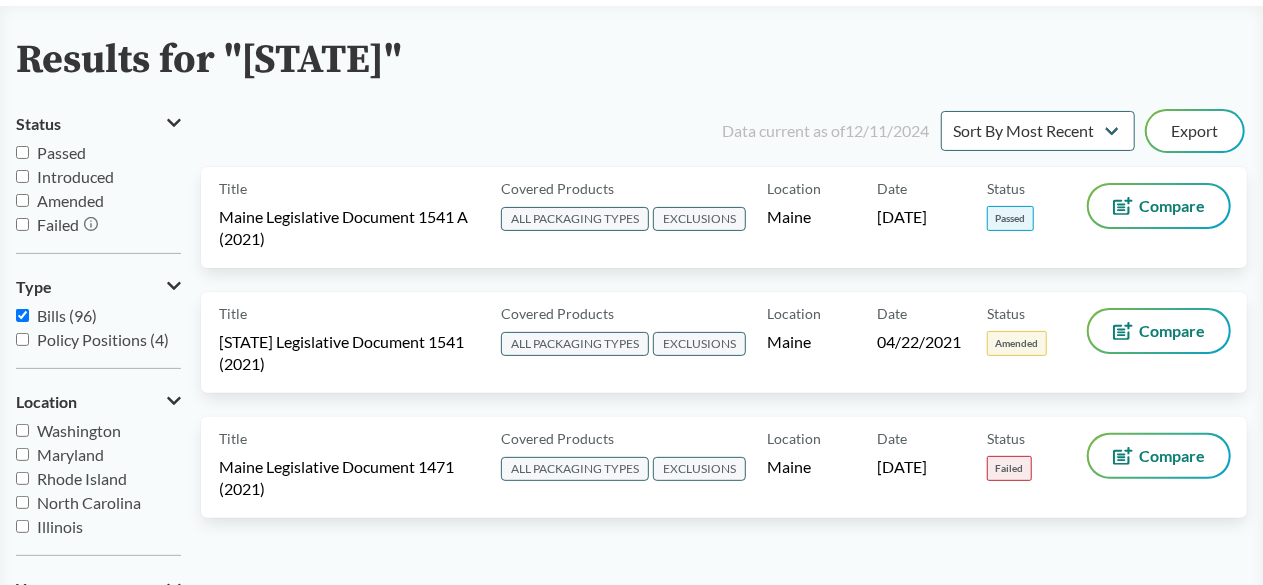 scroll, scrollTop: 136, scrollLeft: 0, axis: vertical 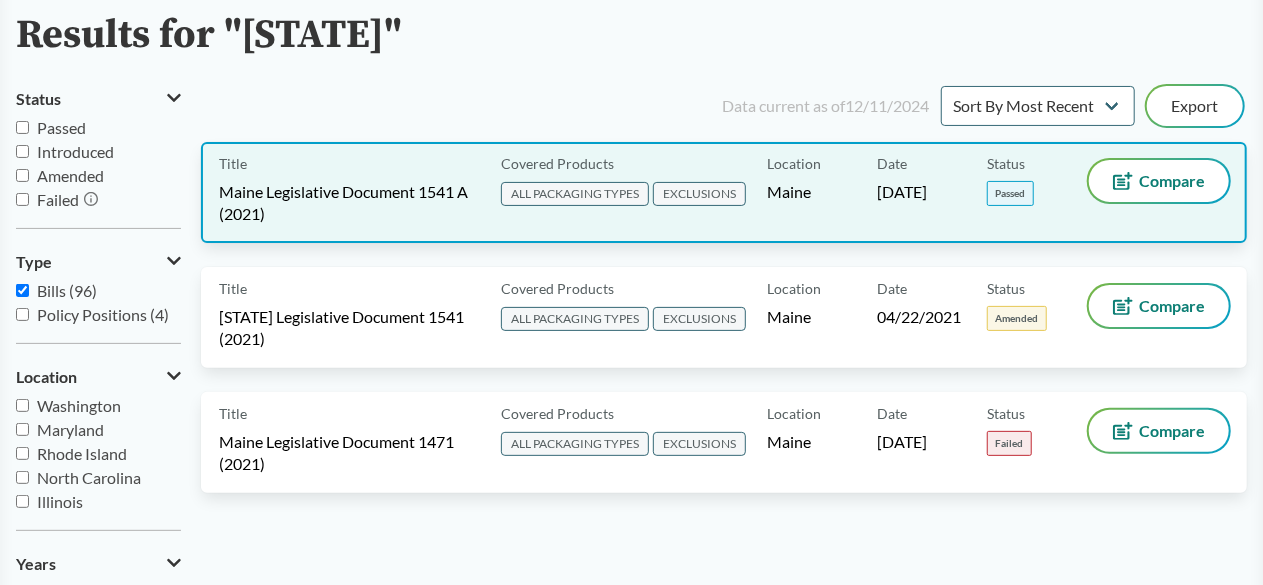 click on "ALL PACKAGING TYPES" at bounding box center (575, 194) 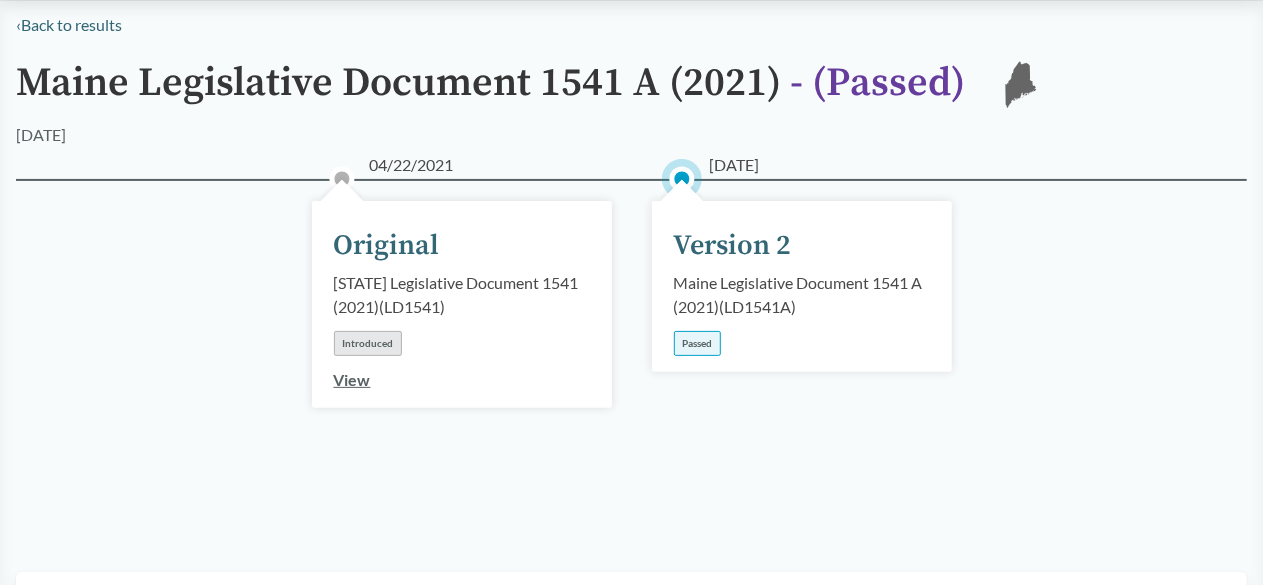 scroll, scrollTop: 0, scrollLeft: 0, axis: both 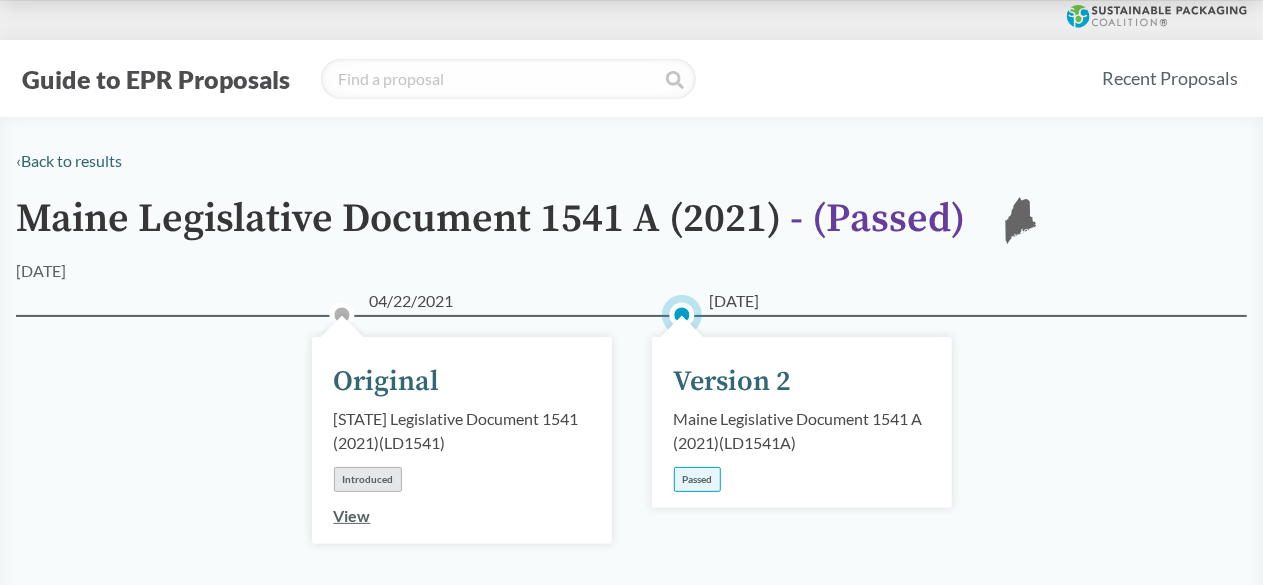 click on "View" at bounding box center (352, 515) 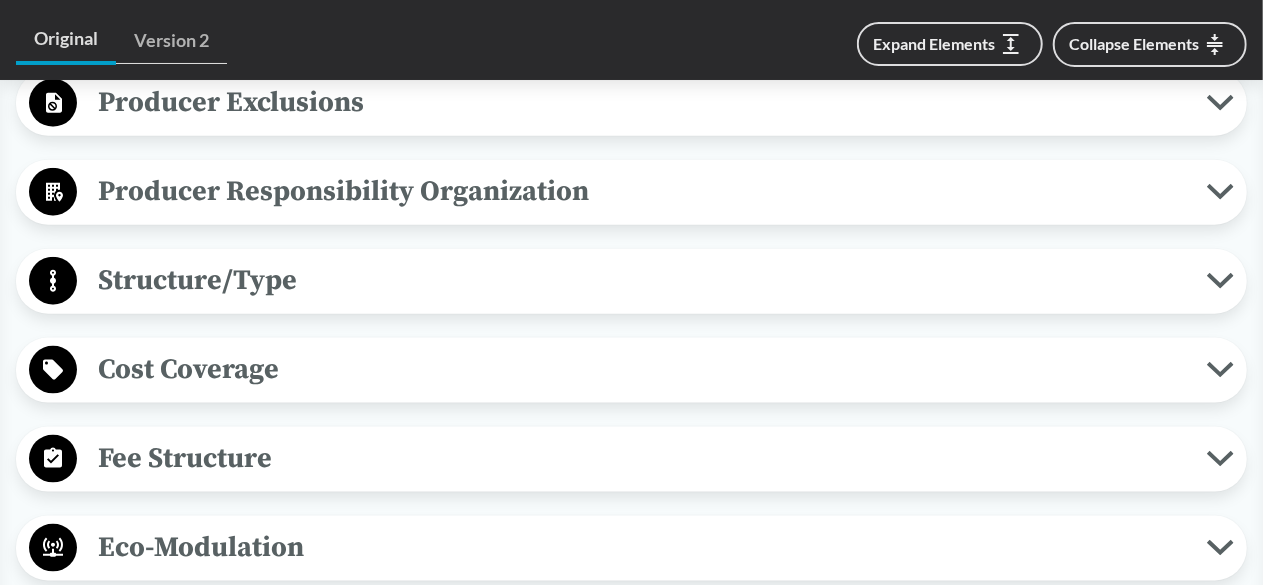 scroll, scrollTop: 1139, scrollLeft: 0, axis: vertical 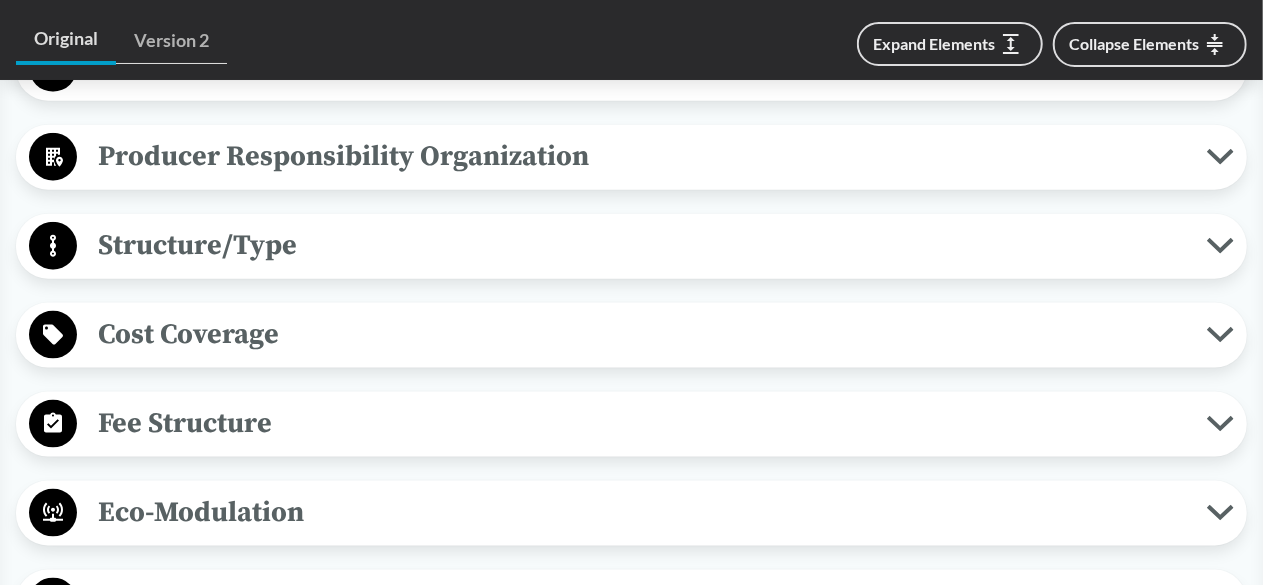click on "Cost Coverage" at bounding box center [631, 335] 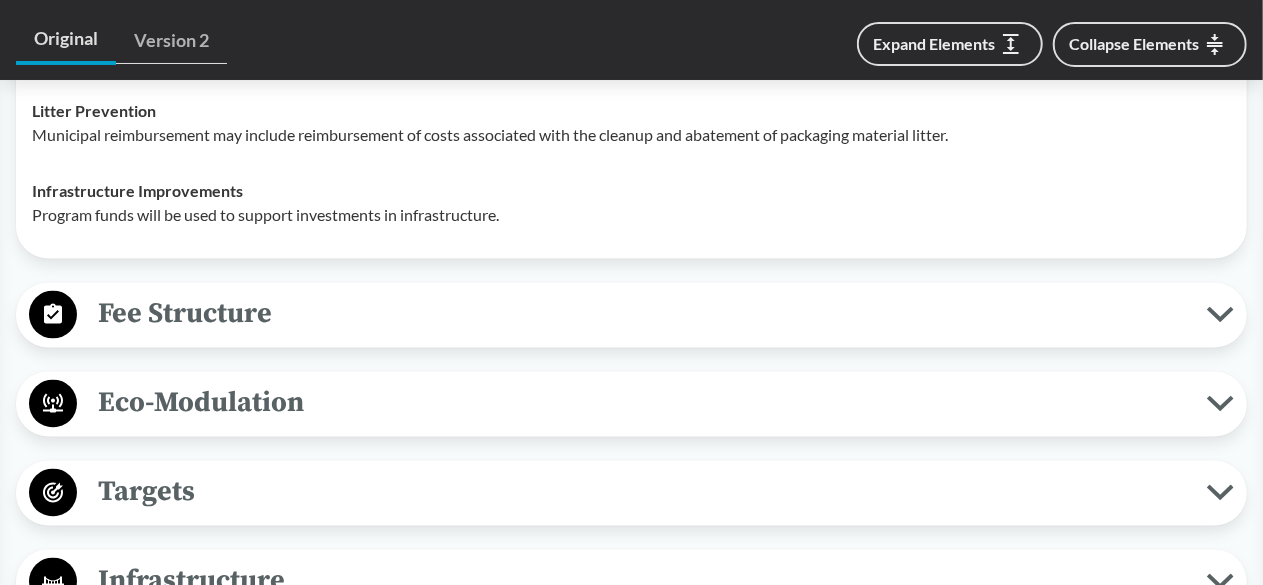 scroll, scrollTop: 1665, scrollLeft: 0, axis: vertical 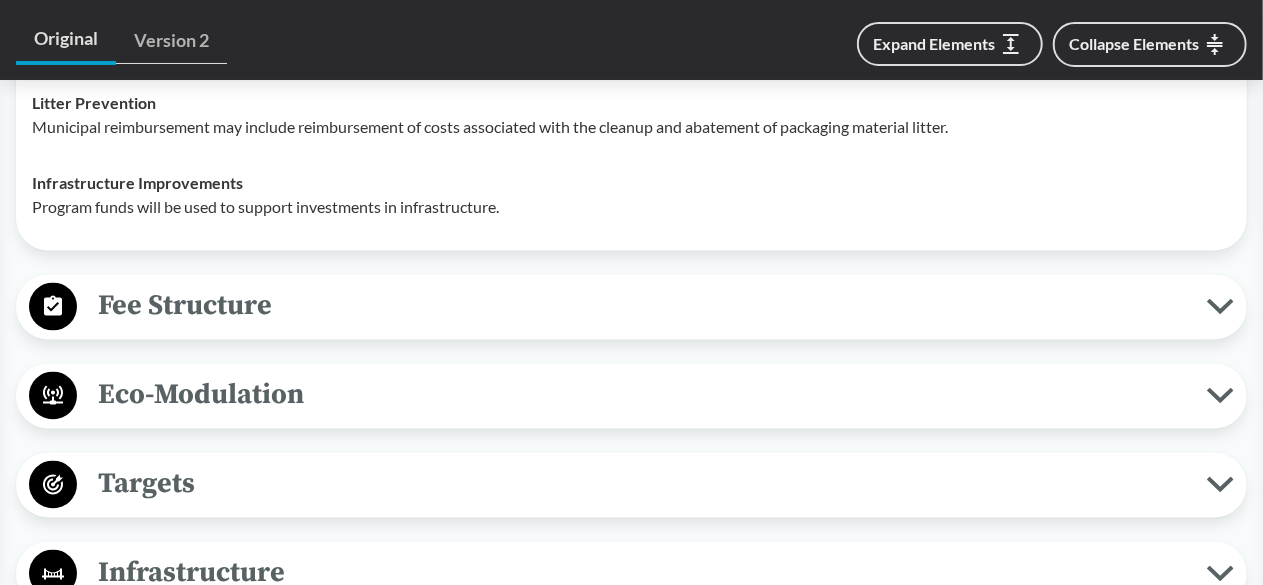 click on "Fee Structure" at bounding box center [642, 306] 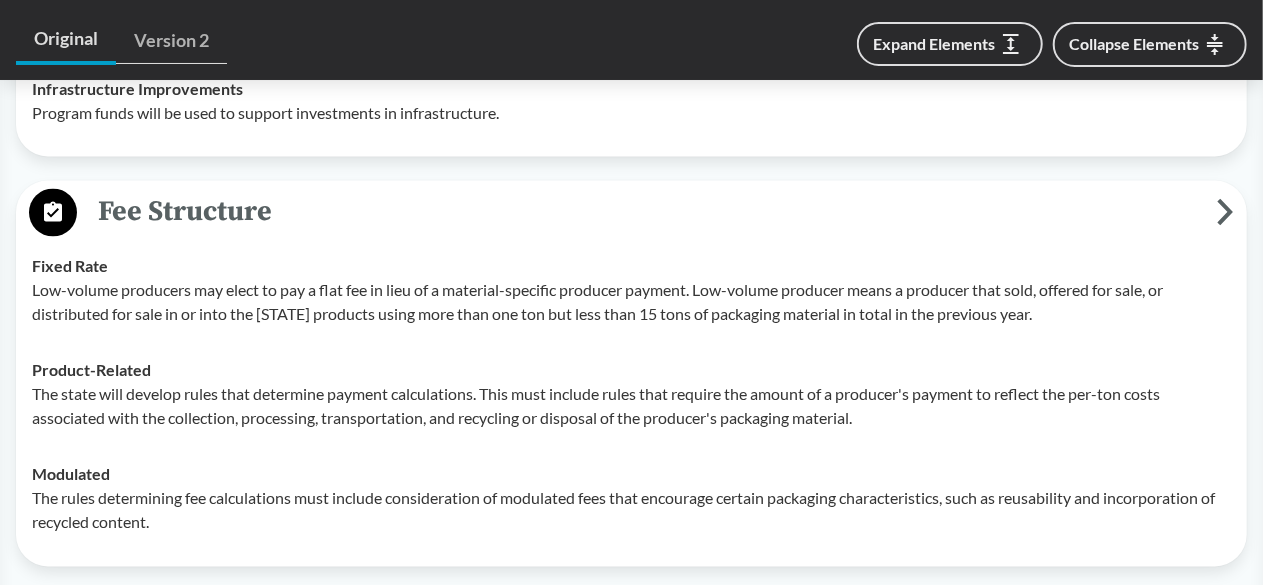 scroll, scrollTop: 1755, scrollLeft: 0, axis: vertical 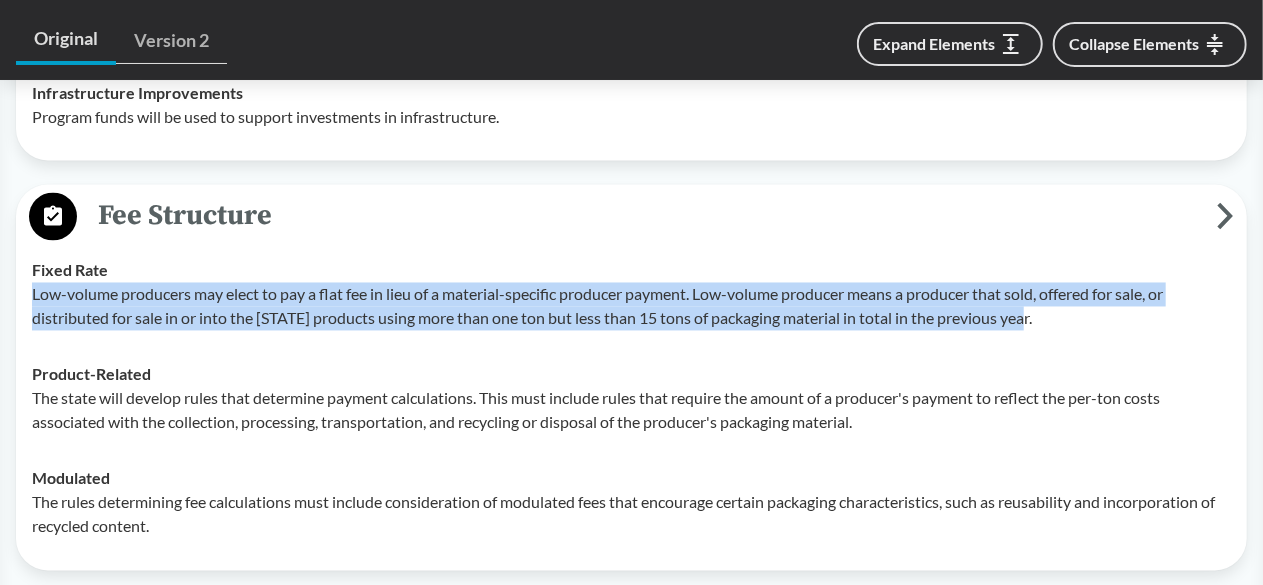 drag, startPoint x: 30, startPoint y: 287, endPoint x: 1040, endPoint y: 305, distance: 1010.1604 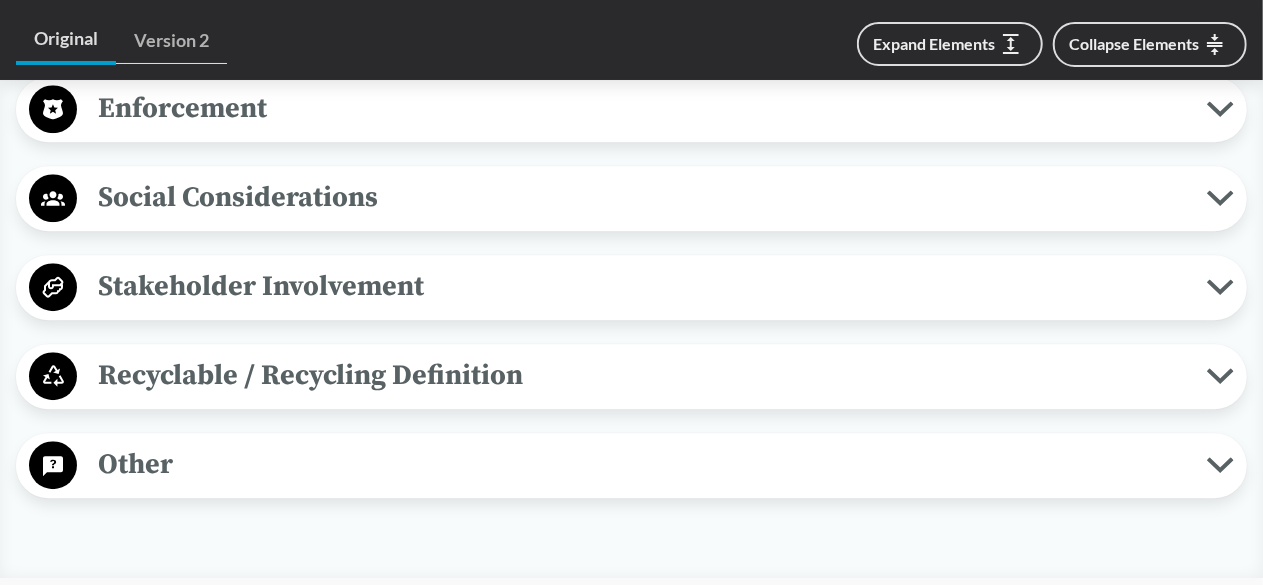 scroll, scrollTop: 2731, scrollLeft: 0, axis: vertical 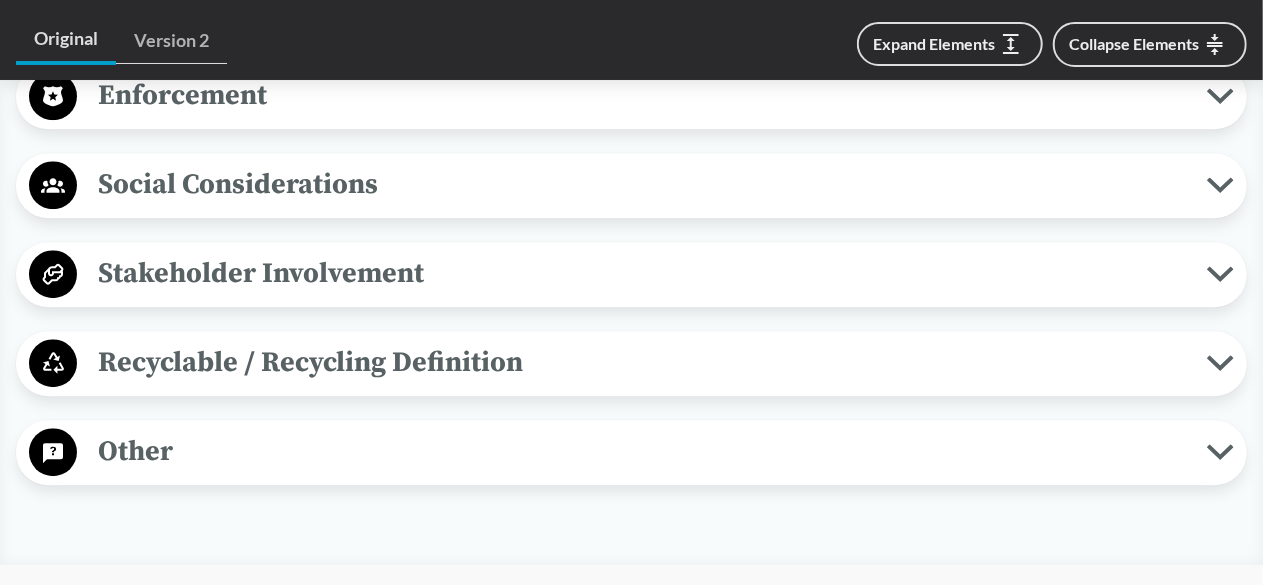 click on "‹  Back to results Maine Legislative Document 1541 (2021)   - ( Amended ) [STATE] [DATE] [DATE] Original Maine Legislative Document 1541 (2021)  ( LD1541 ) Introduced [DATE] Version 2 Maine Legislative Document 1541 A (2021)  ( LD1541A ) Passed View Original Version 2 Expand Elements  Collapse Elements  Overview View  Bill  on  Government Website Covered Products All Packaging Types Packaging material is defined as a material used for the containment, protection, delivery, presentation, or distribution of a product at the time that the product leaves a point of sale with or is received by the consumer of the product. Exclusions There are a number of exclusions to the definition of packaging material. These include:
Packaging intended to be used for the long-term storage or protection for a period of at least 5 years.
Beverage containers subject to existing bottle deposit legislation.
Containers for architectural paint already covered under an effective stewardship program.
Brands
Reuse" at bounding box center [631, -1025] 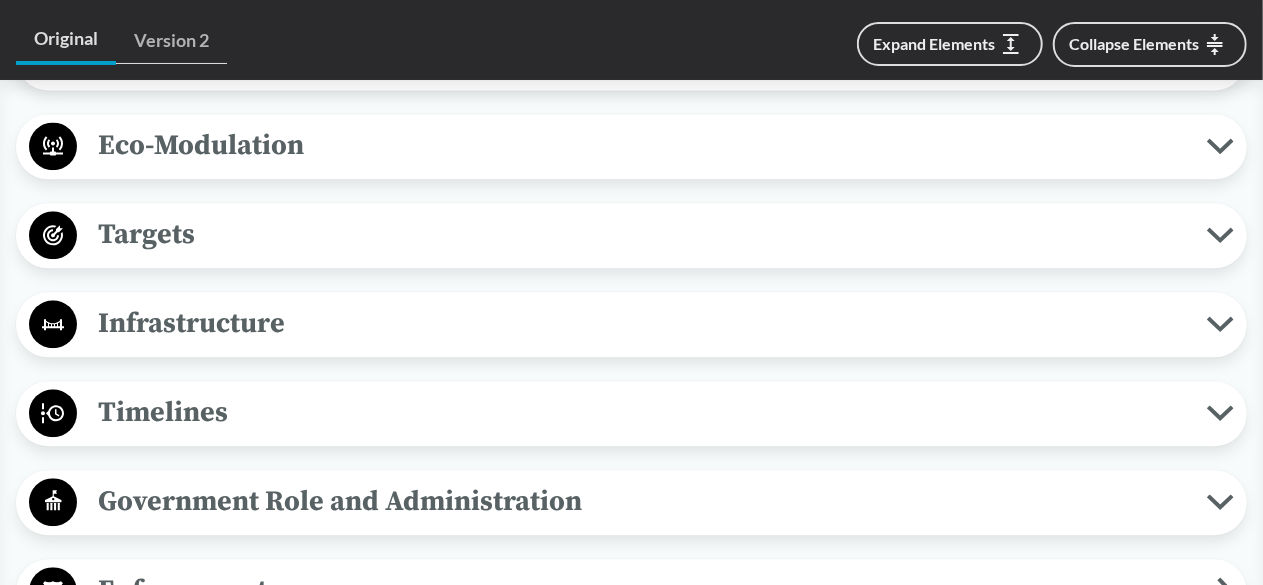 scroll, scrollTop: 2231, scrollLeft: 0, axis: vertical 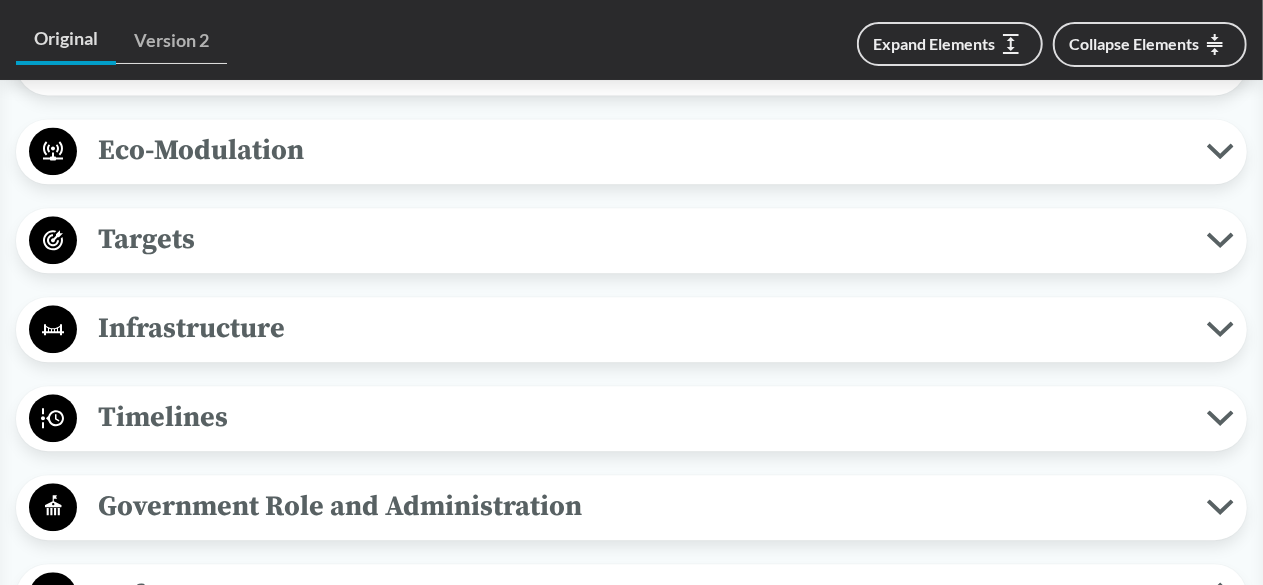 click on "Targets" at bounding box center (642, 239) 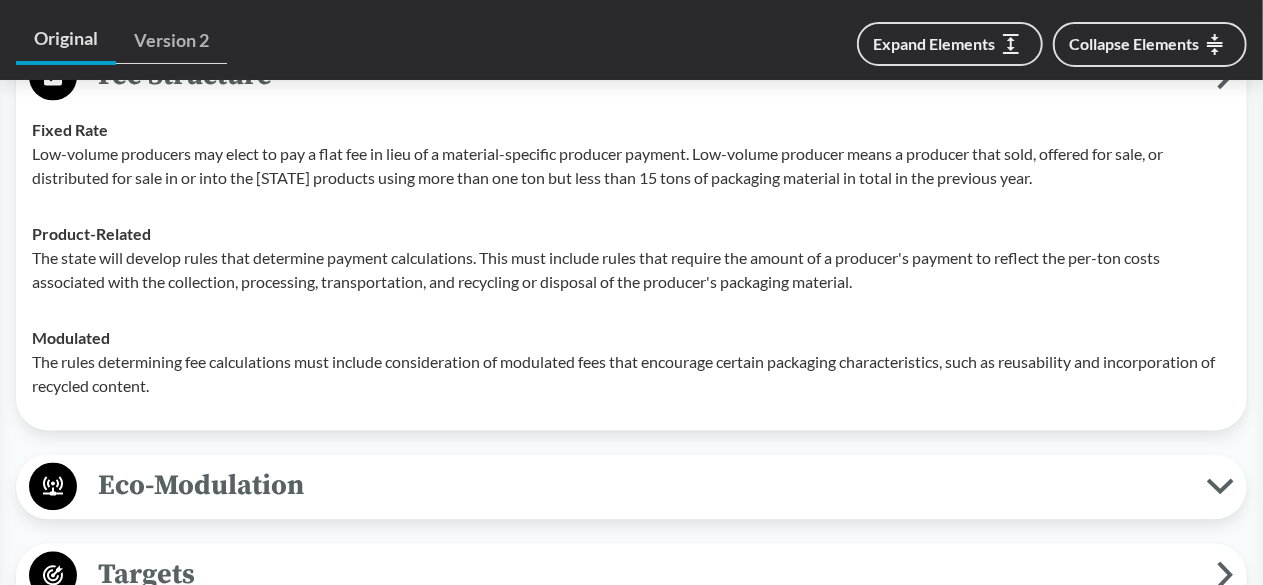 scroll, scrollTop: 1828, scrollLeft: 0, axis: vertical 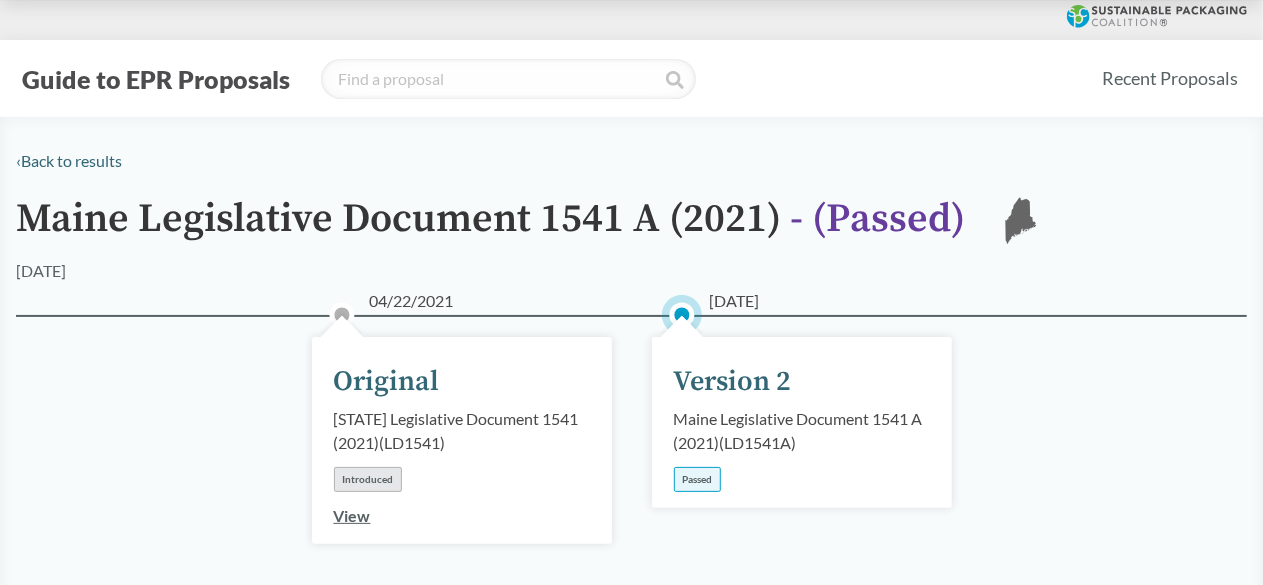 type on "[STATE]" 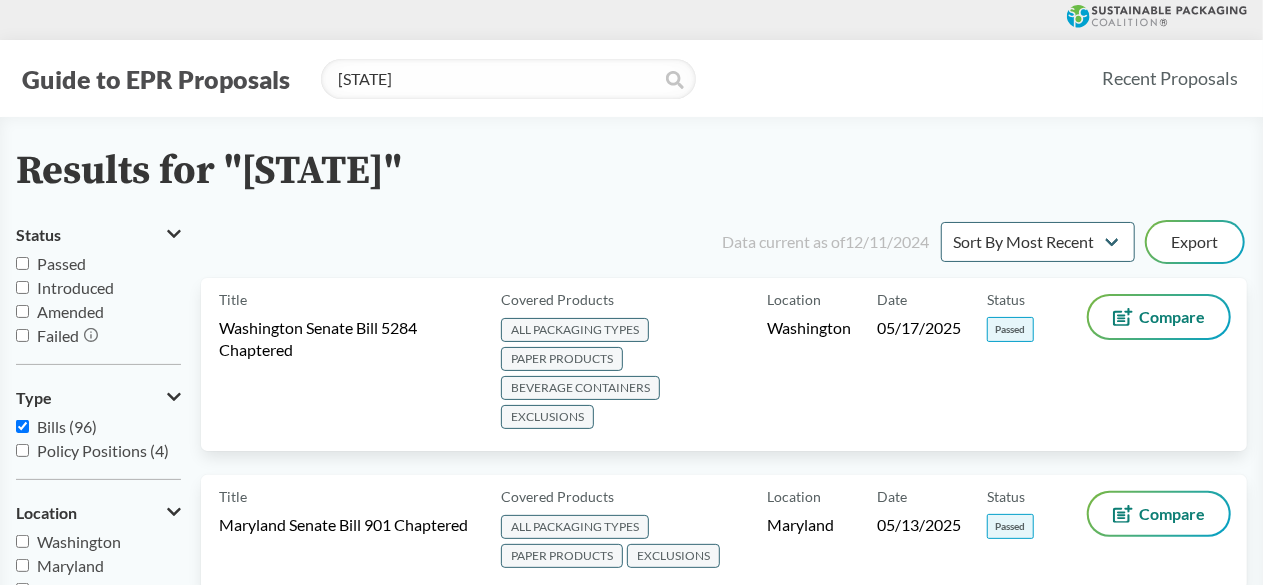 type 